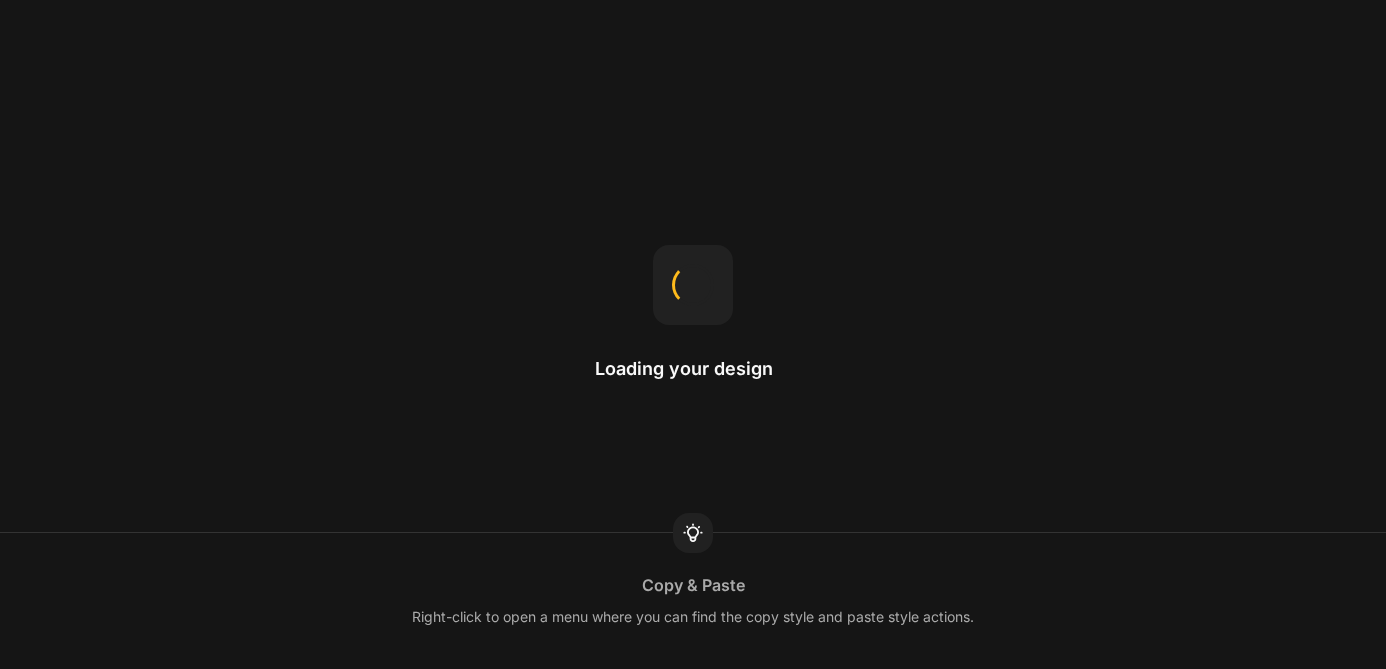 scroll, scrollTop: 0, scrollLeft: 0, axis: both 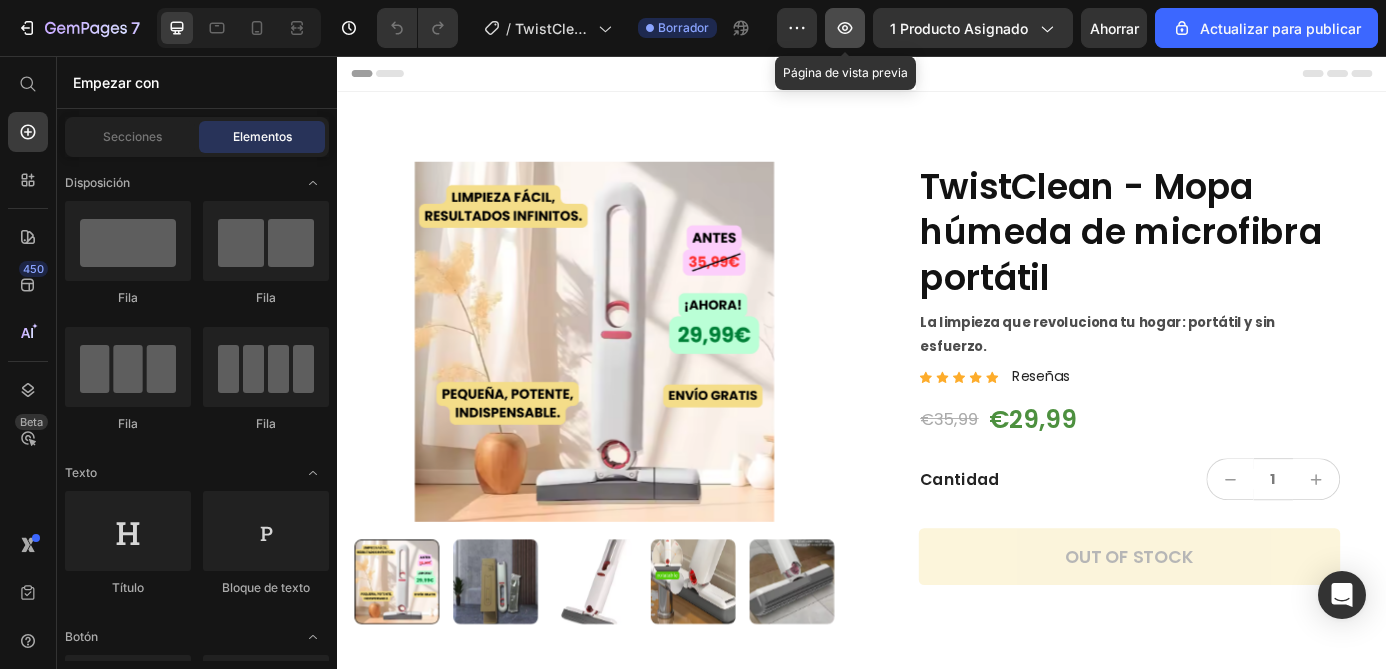 click 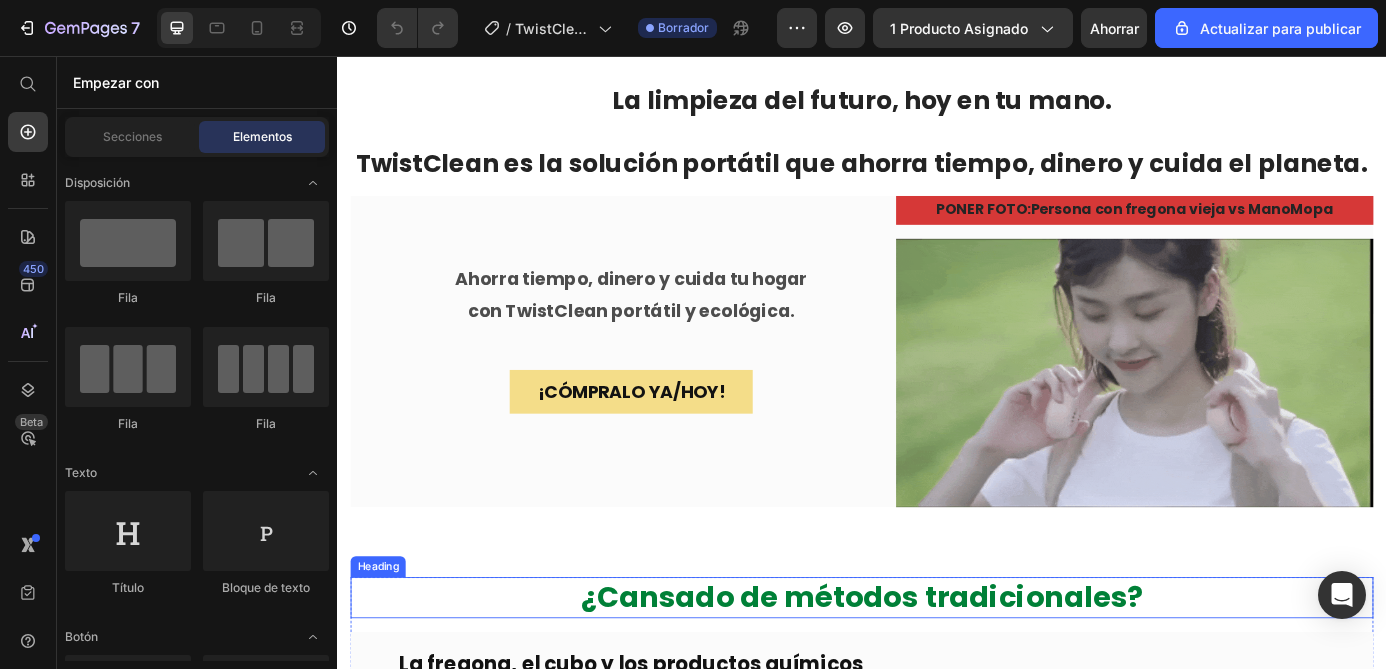 scroll, scrollTop: 722, scrollLeft: 0, axis: vertical 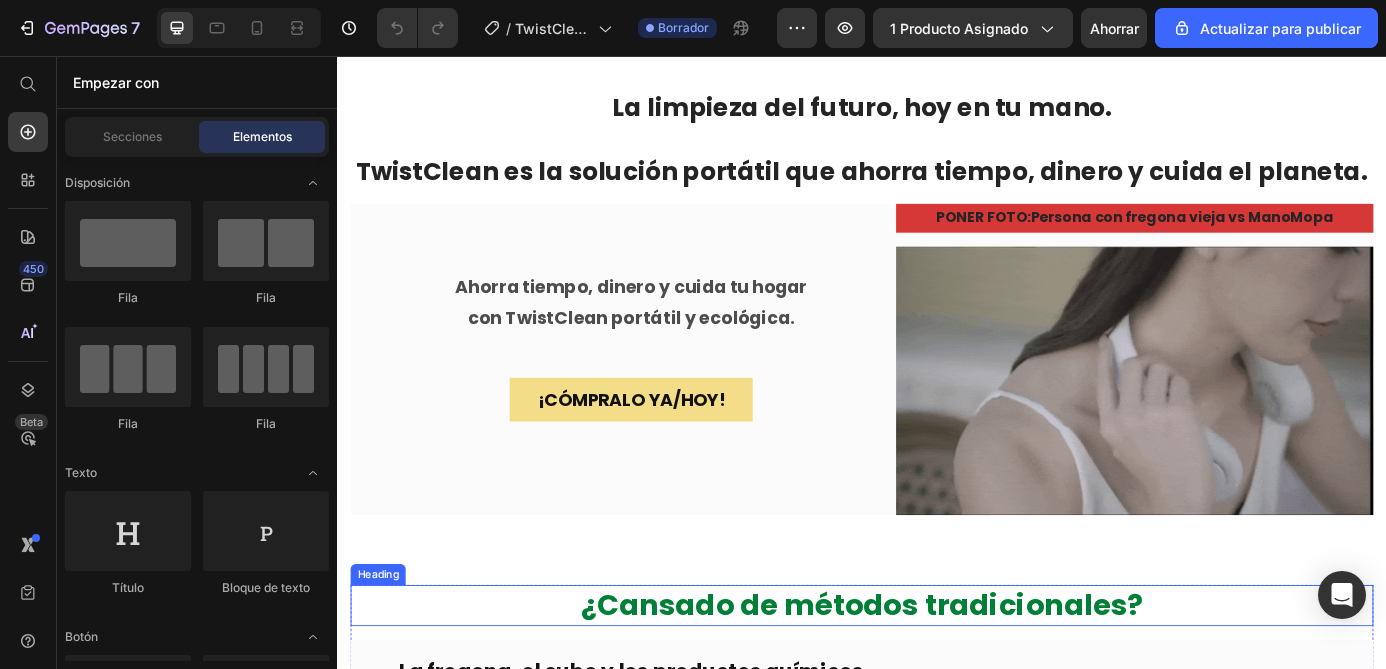 click on "¿Cansado de métodos tradicionales?" at bounding box center [937, 683] 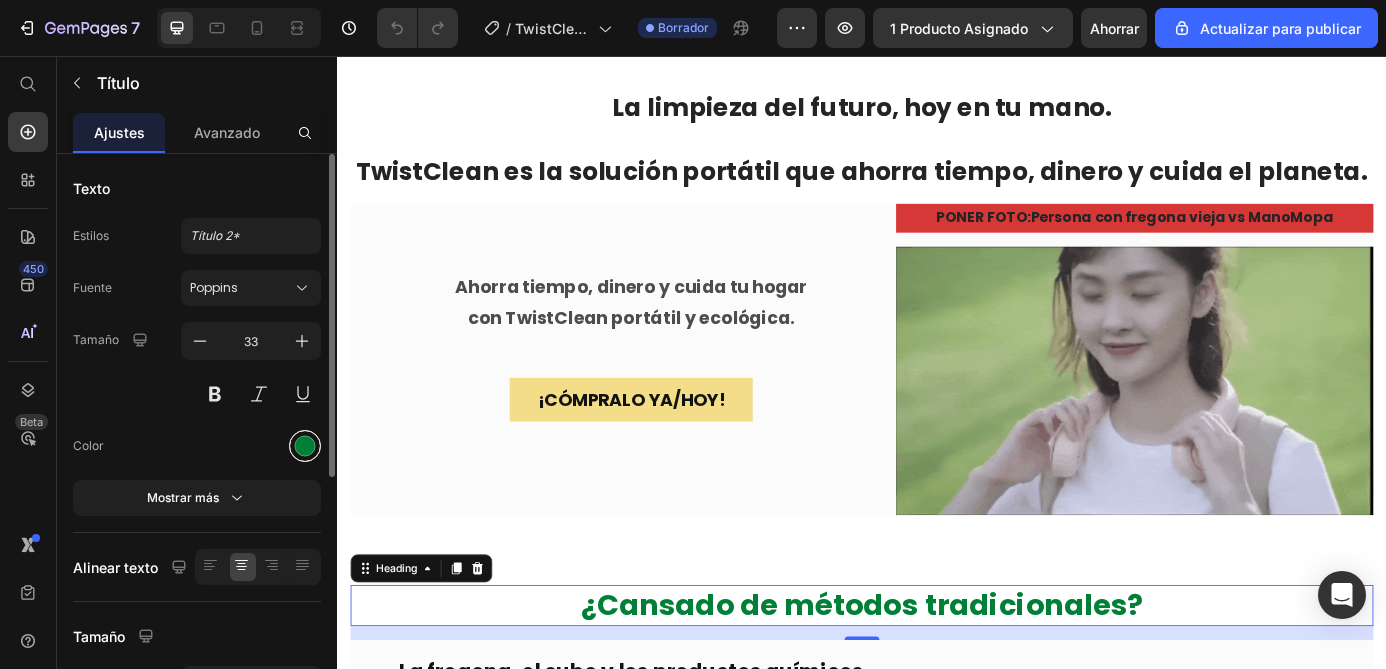 click at bounding box center [305, 446] 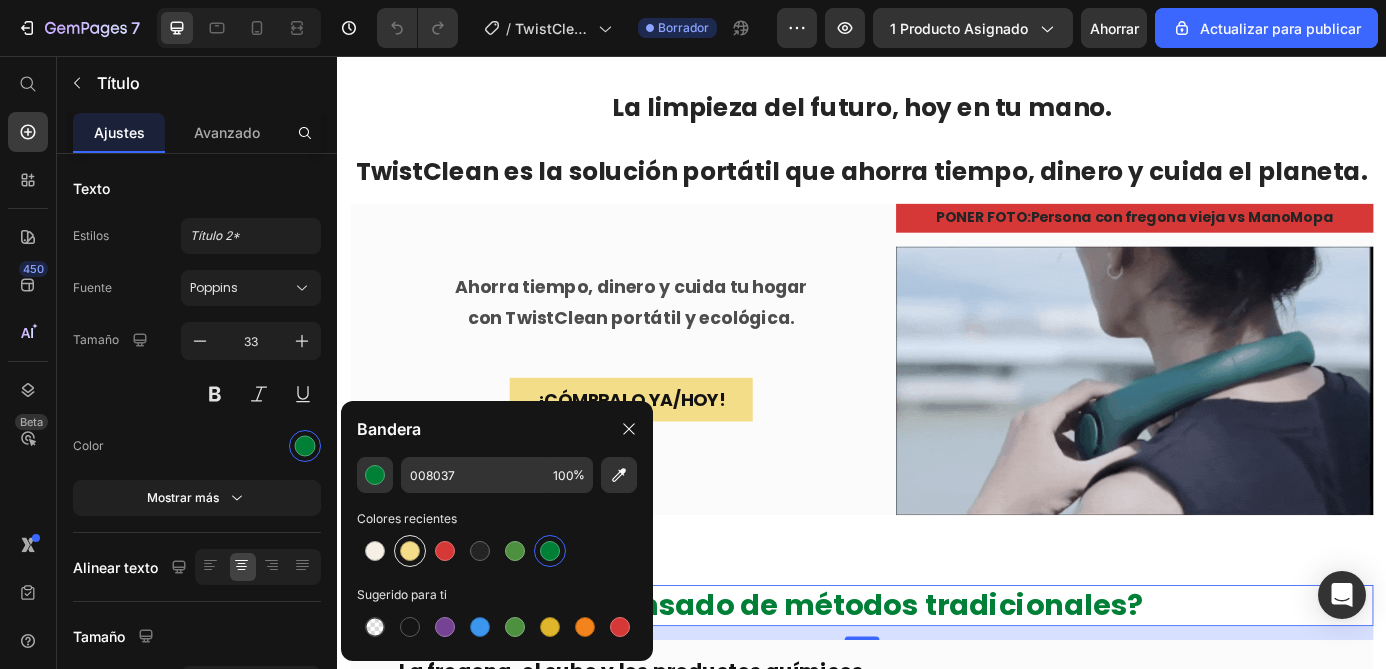 click at bounding box center (410, 551) 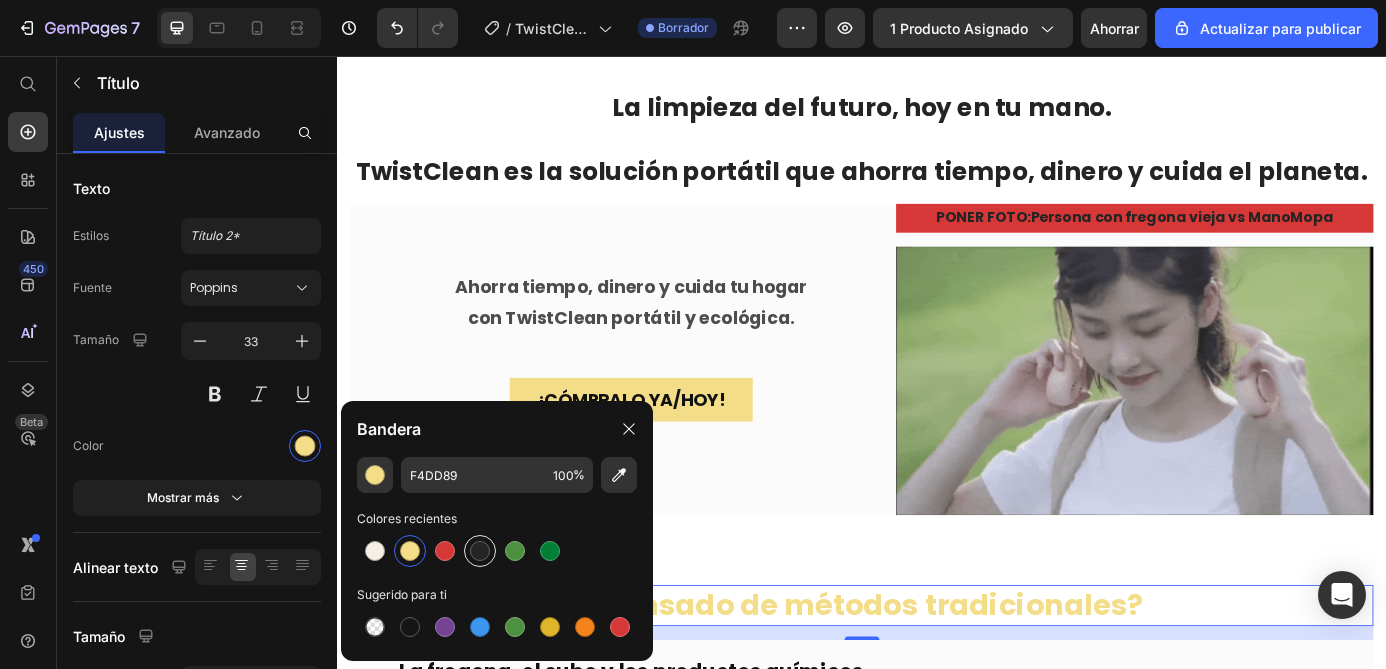click at bounding box center (480, 551) 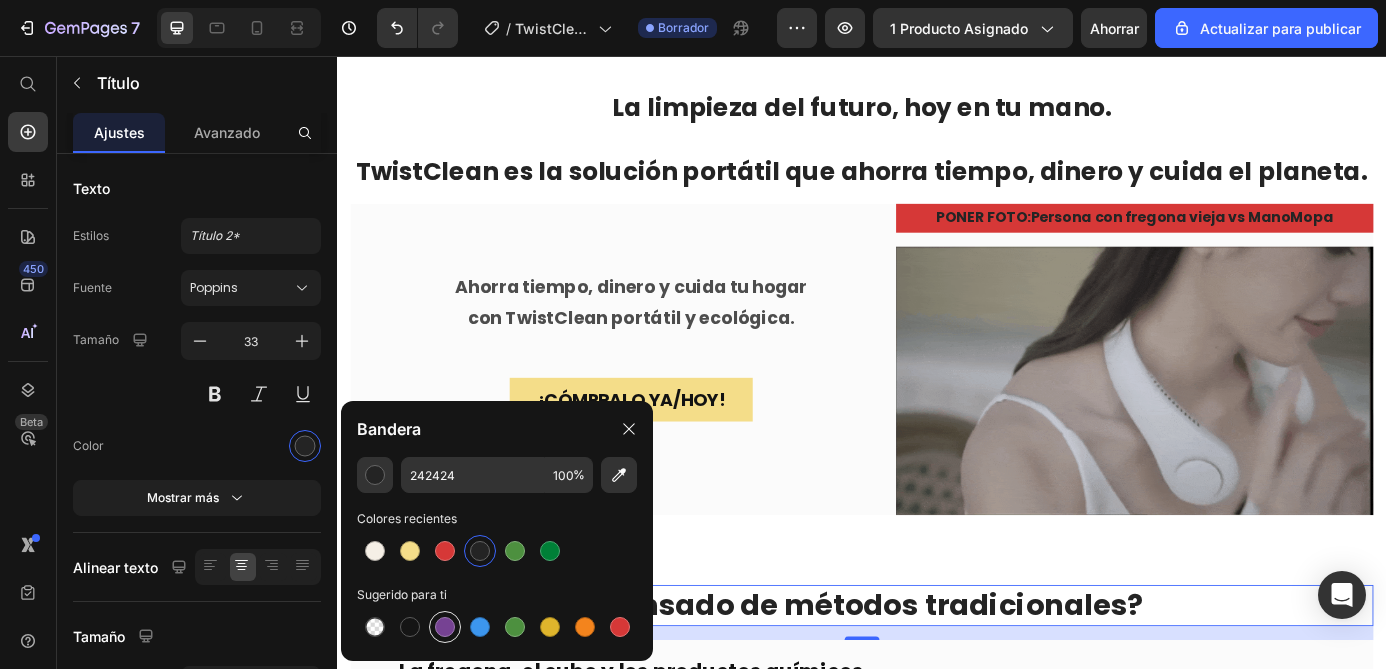 click at bounding box center (445, 627) 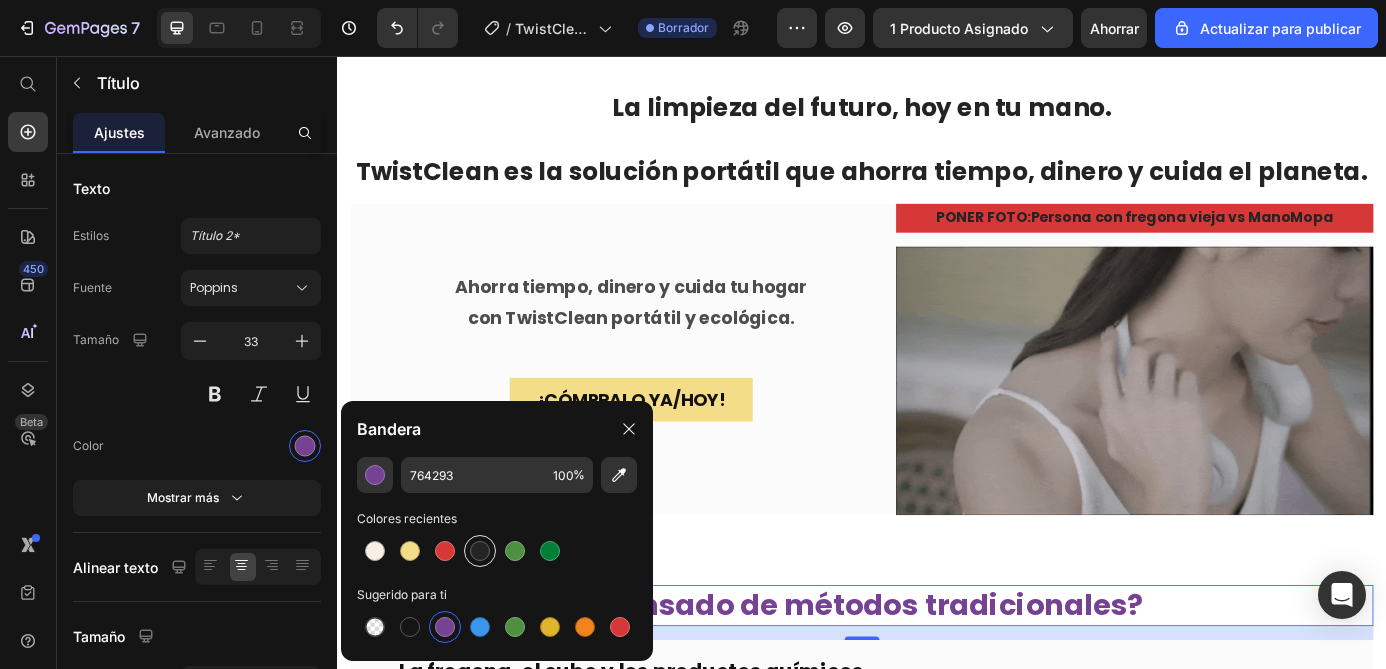 click at bounding box center (480, 551) 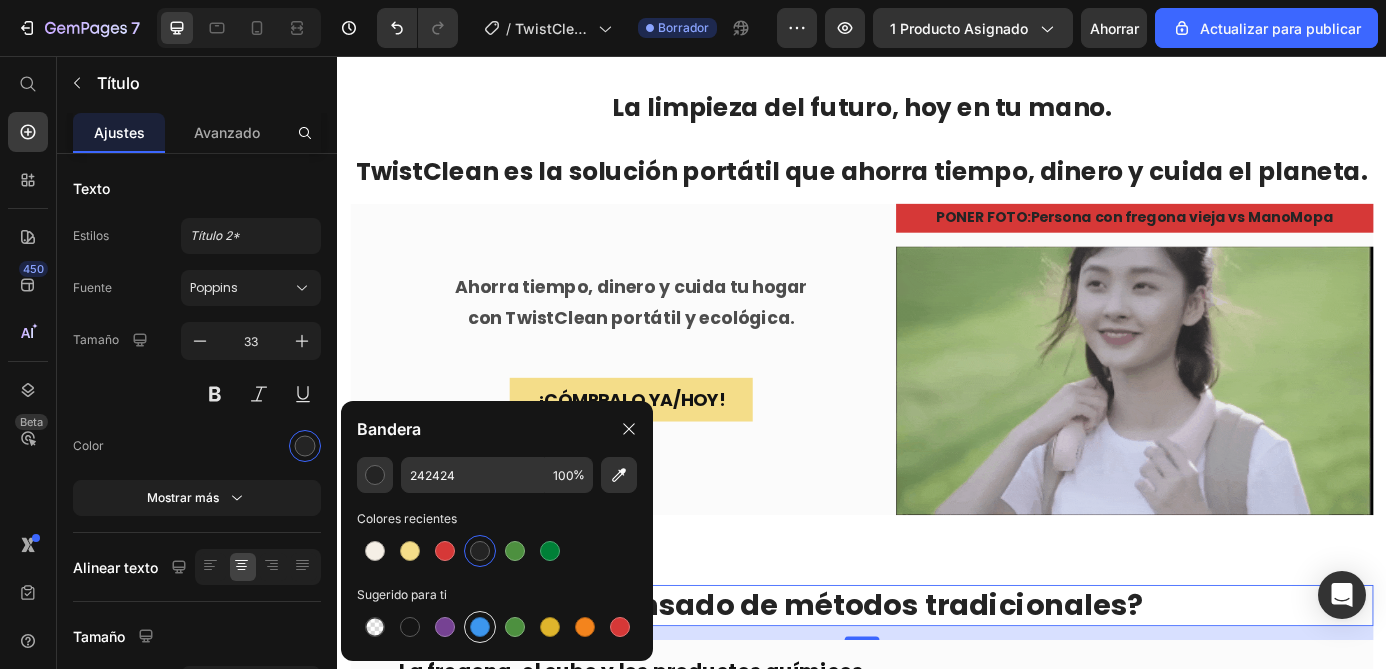 click at bounding box center (480, 627) 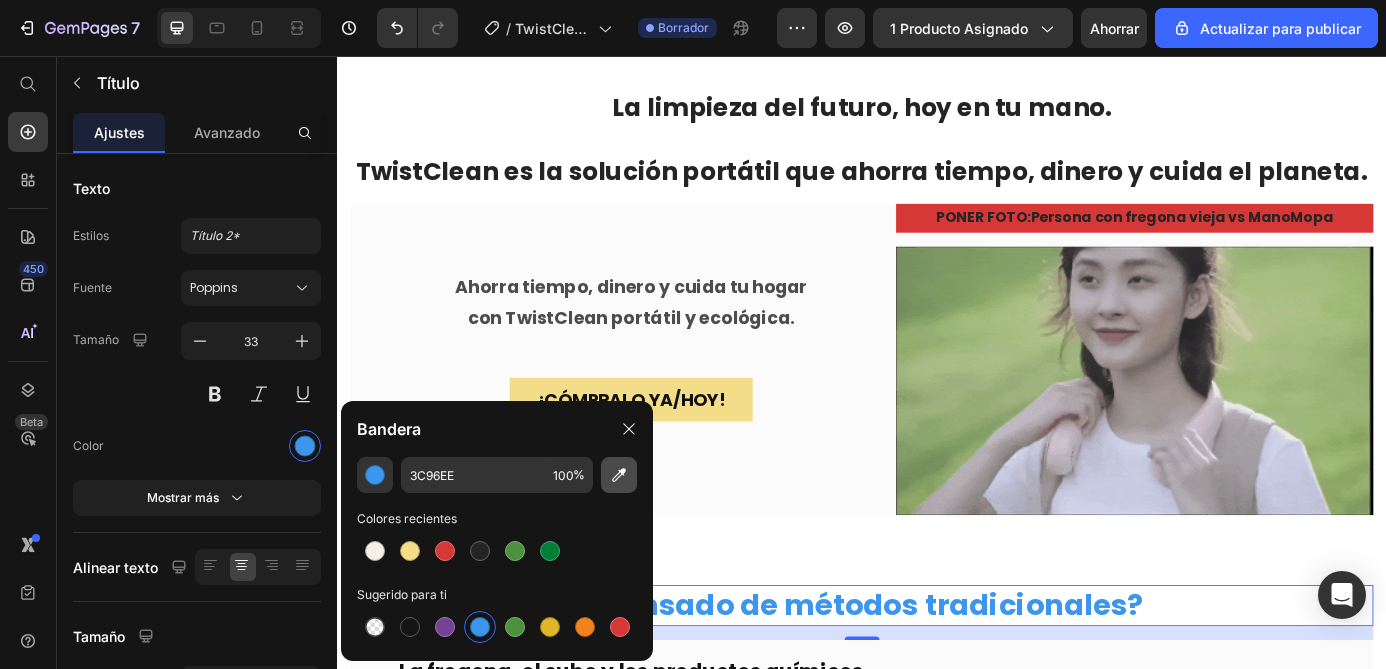 click 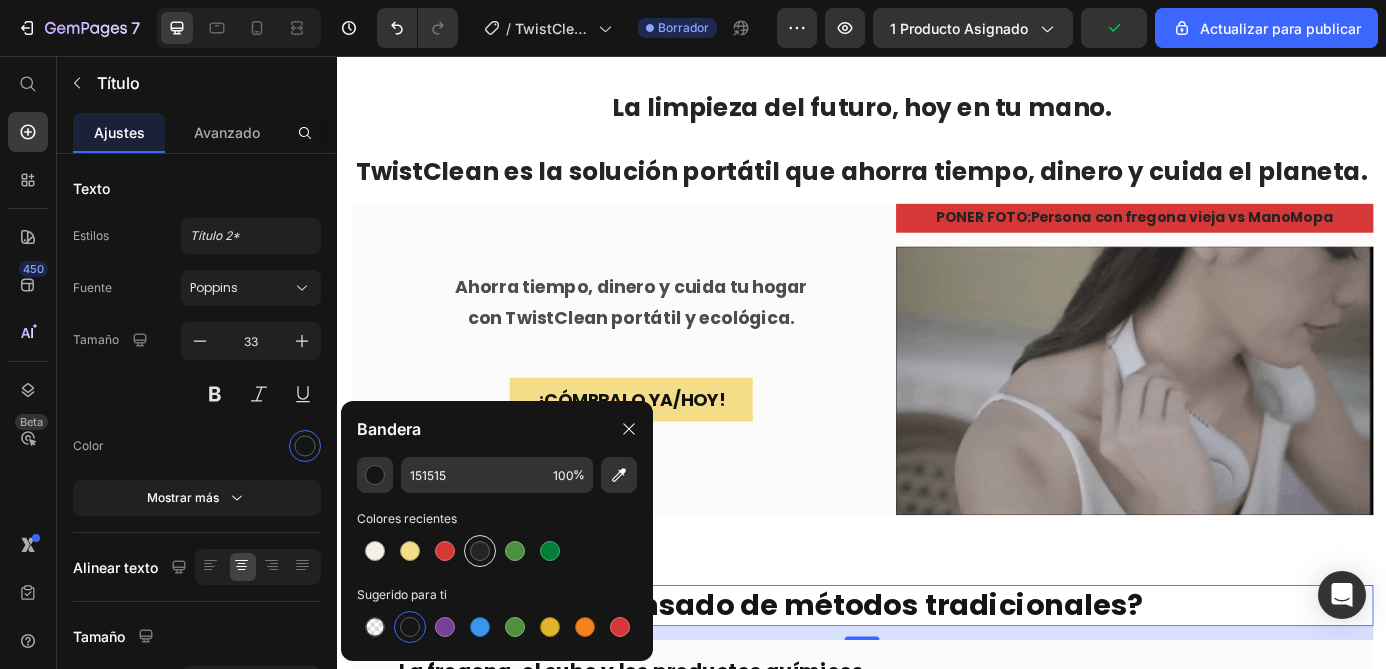 click at bounding box center [480, 551] 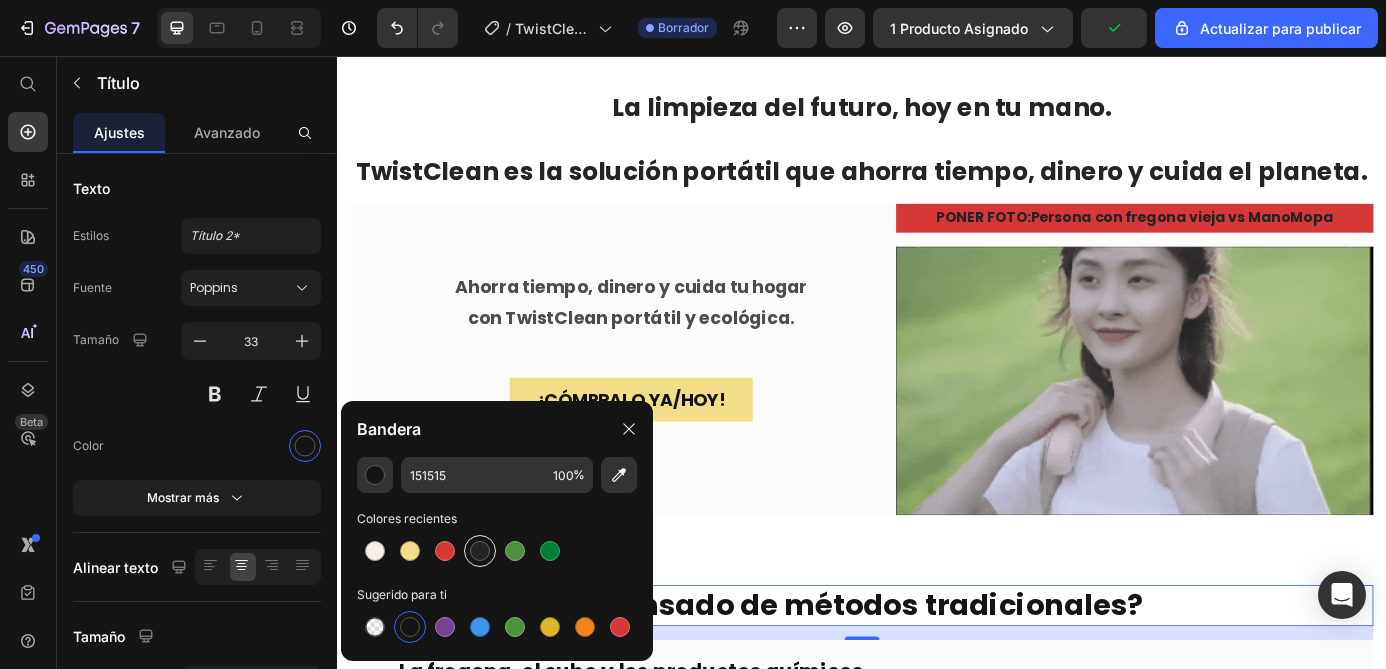 type on "242424" 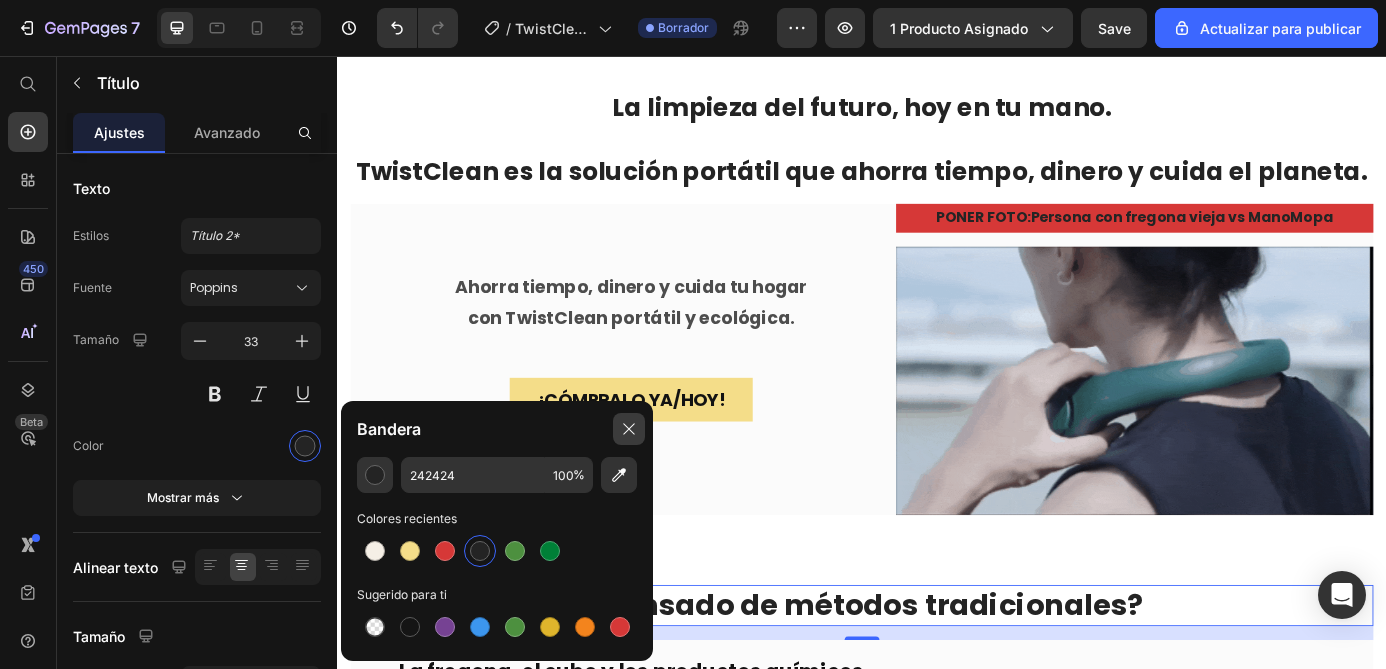 click 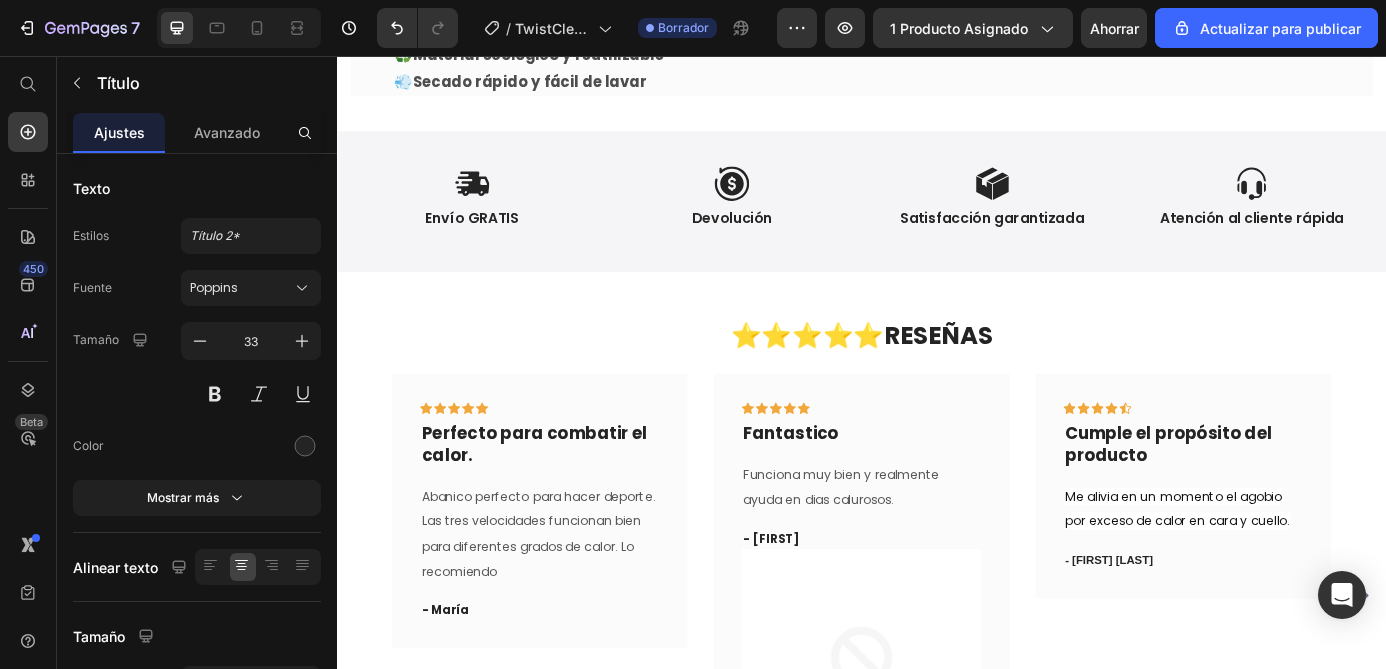 scroll, scrollTop: 2969, scrollLeft: 0, axis: vertical 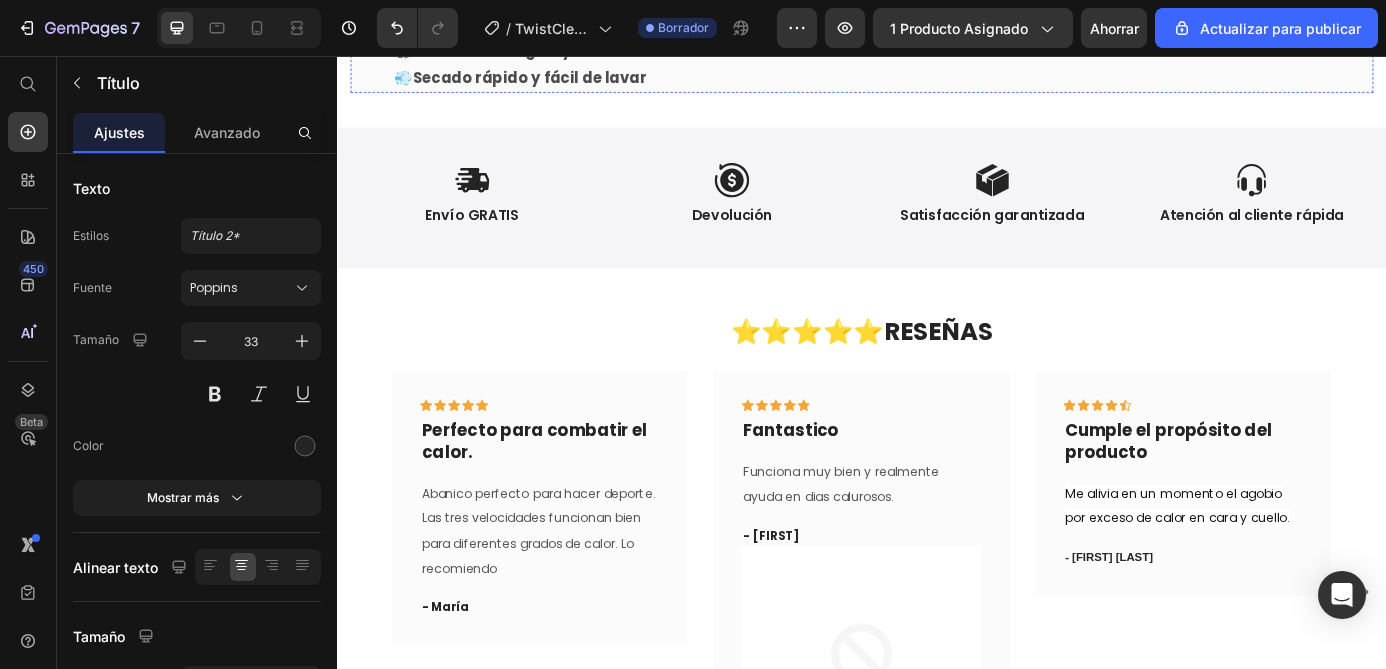 click on "BENEFICIOS DESTACADOS: Ventajas que simplifican tu limpieza:" at bounding box center [673, -184] 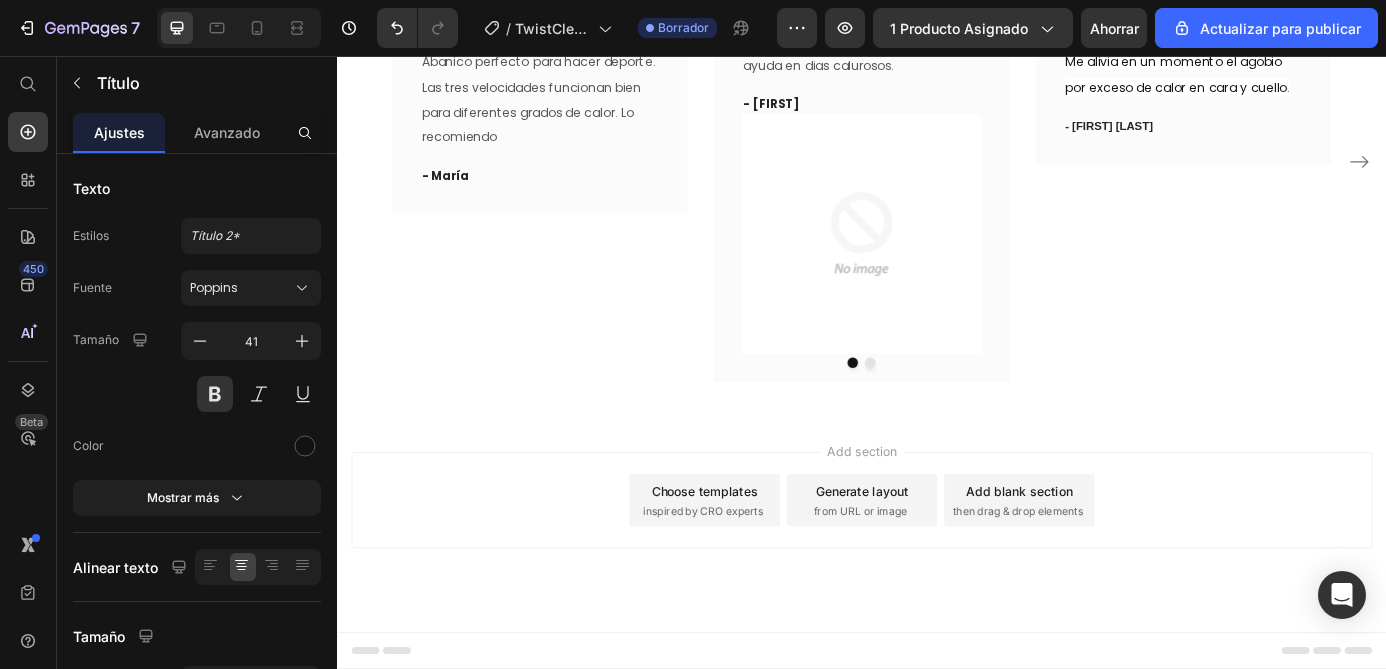 scroll, scrollTop: 3663, scrollLeft: 0, axis: vertical 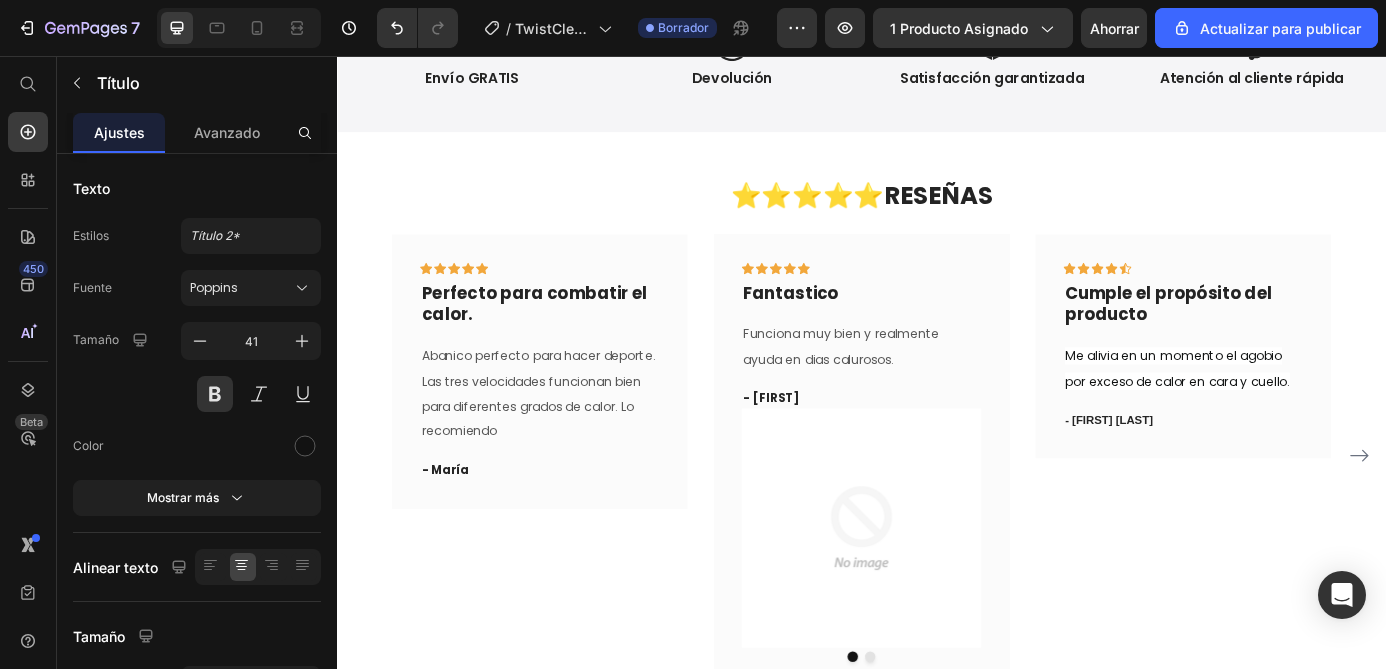 click on "Ventajas que simplifican tu limpieza:" at bounding box center (673, -287) 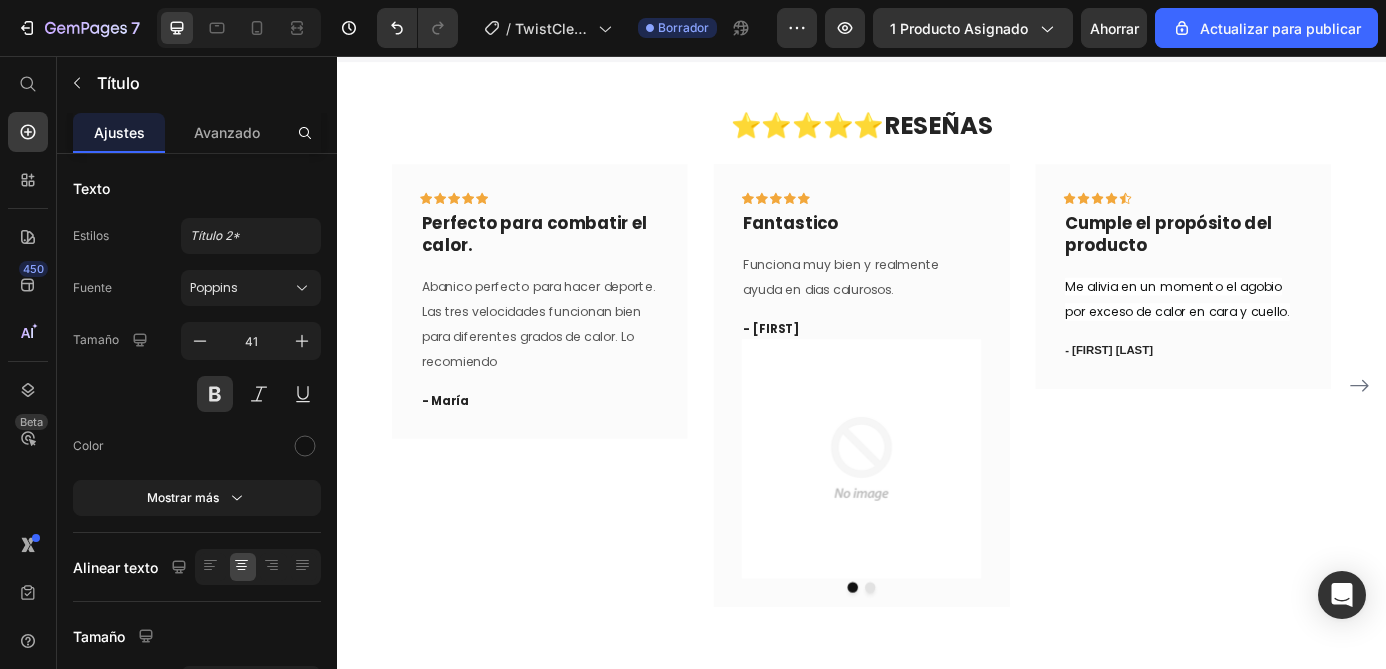 scroll, scrollTop: 3019, scrollLeft: 0, axis: vertical 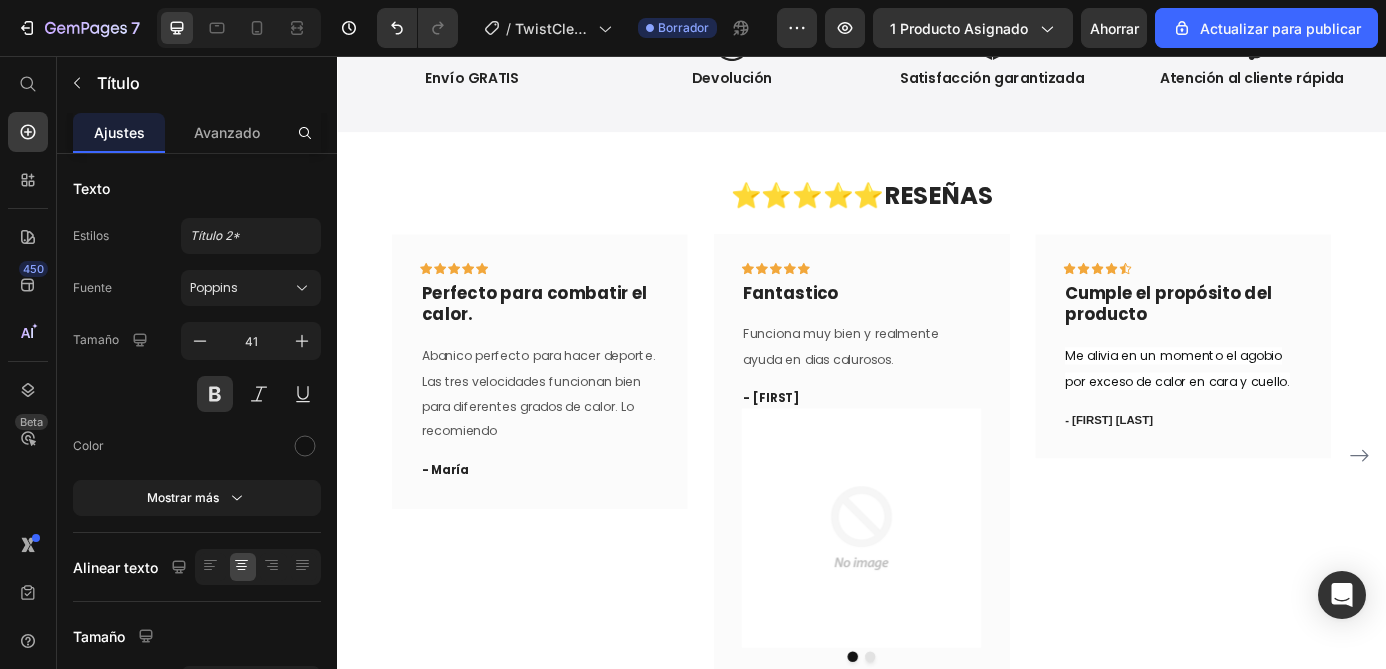 click on "Ventajas que marcan la diferencia:" at bounding box center (673, -287) 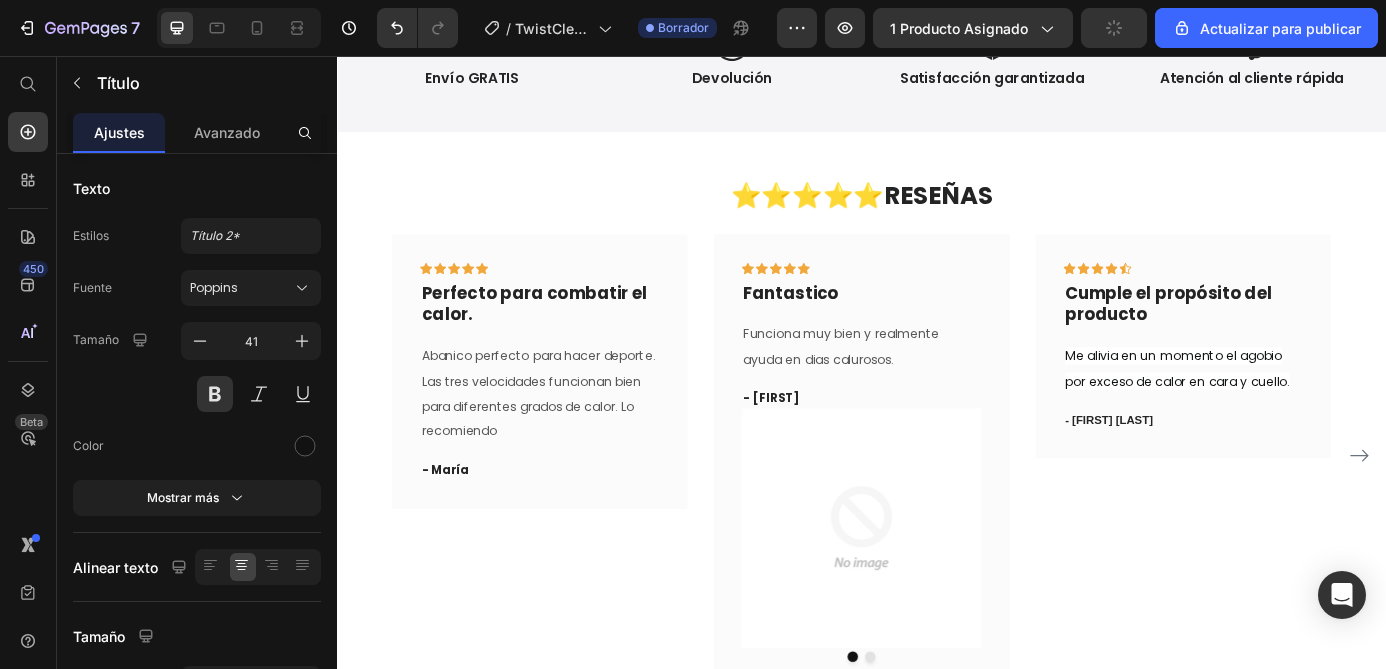 click on "Fácil de usar, limpia incluso en rincones difíciles" at bounding box center (638, -167) 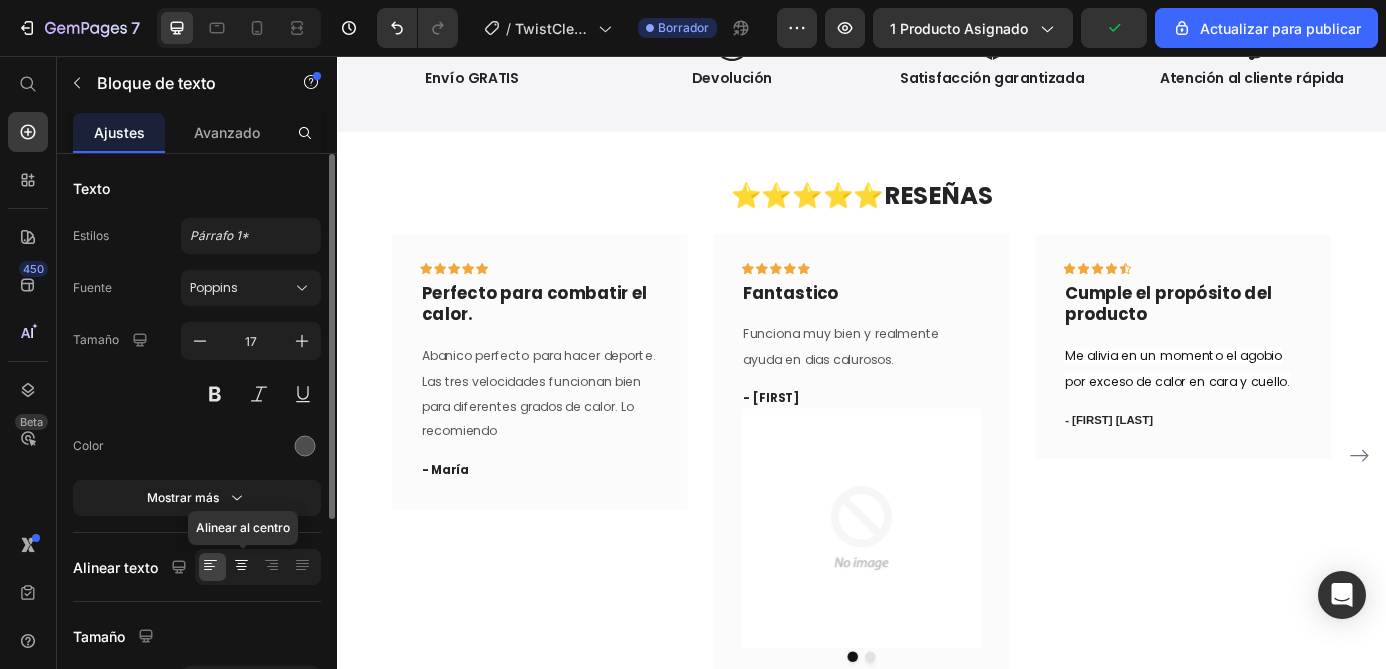 click 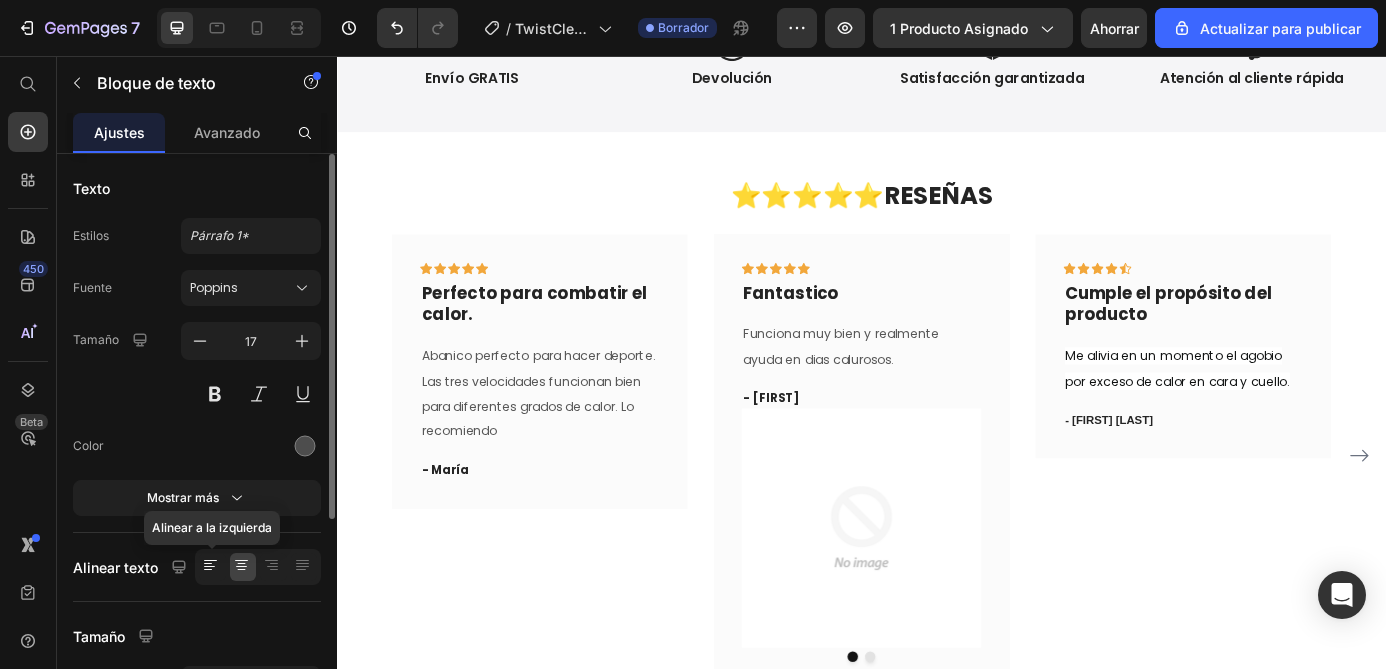 click 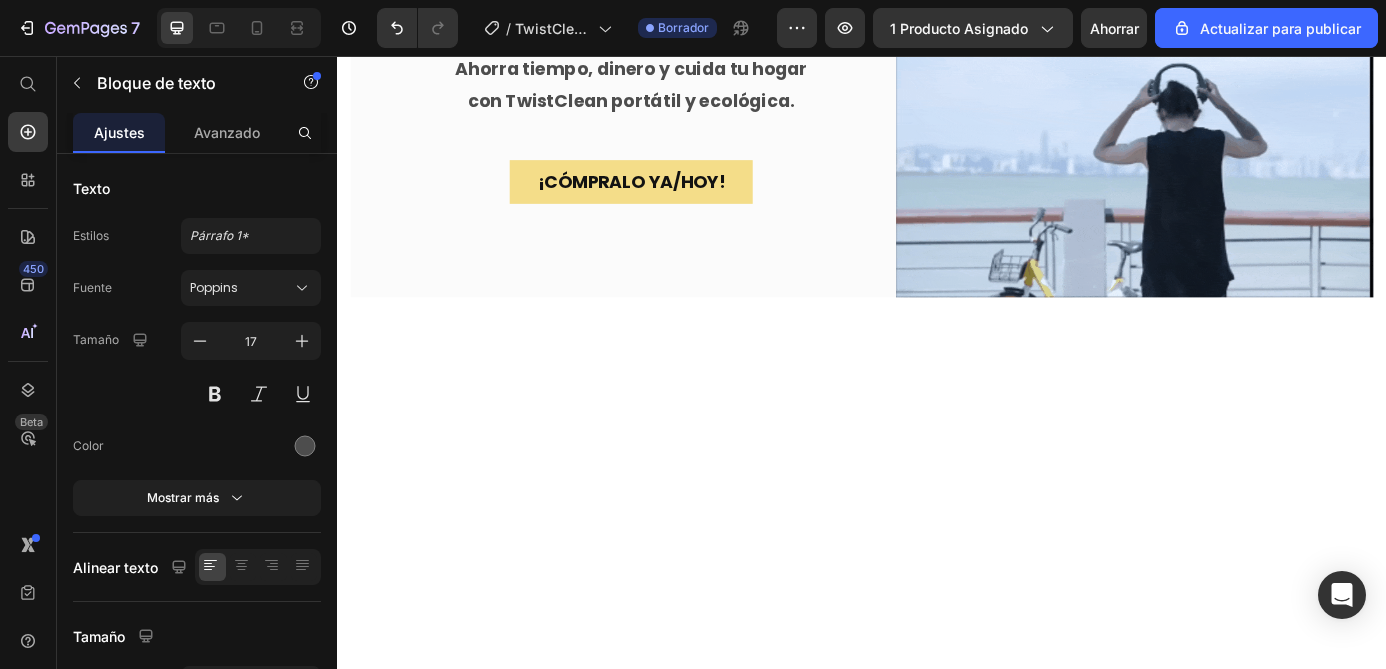 scroll, scrollTop: 0, scrollLeft: 0, axis: both 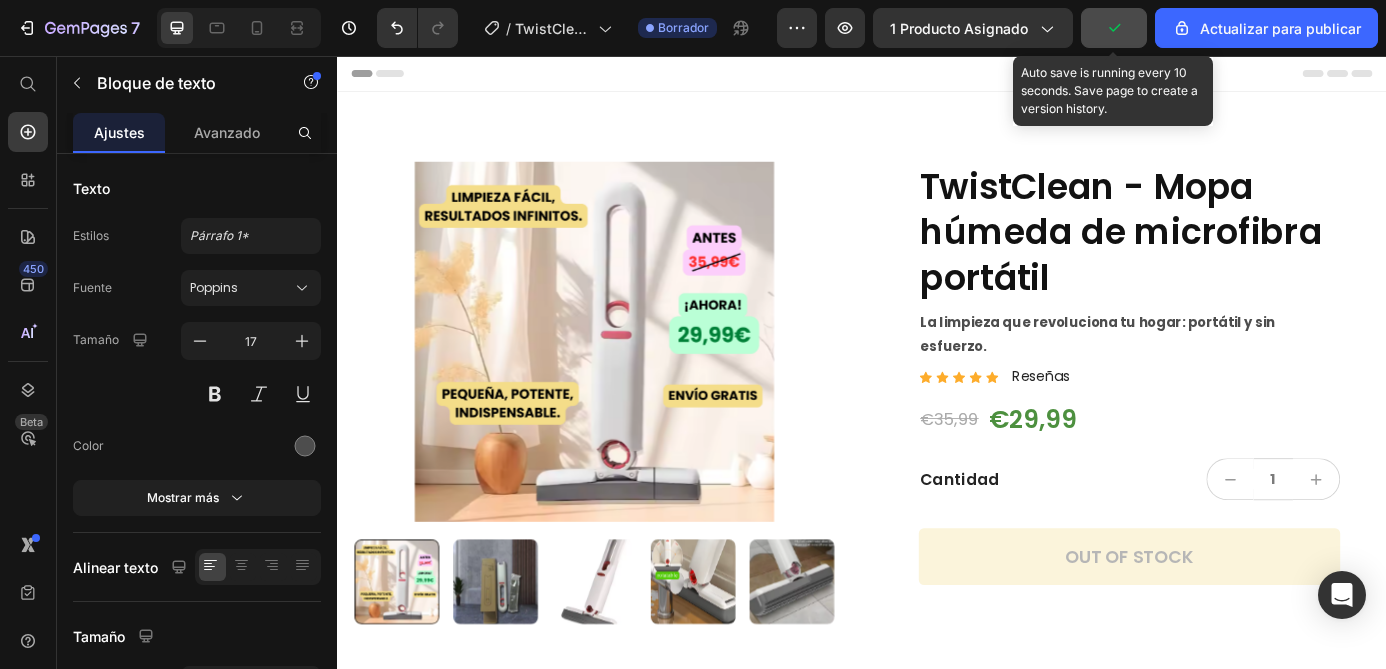 click 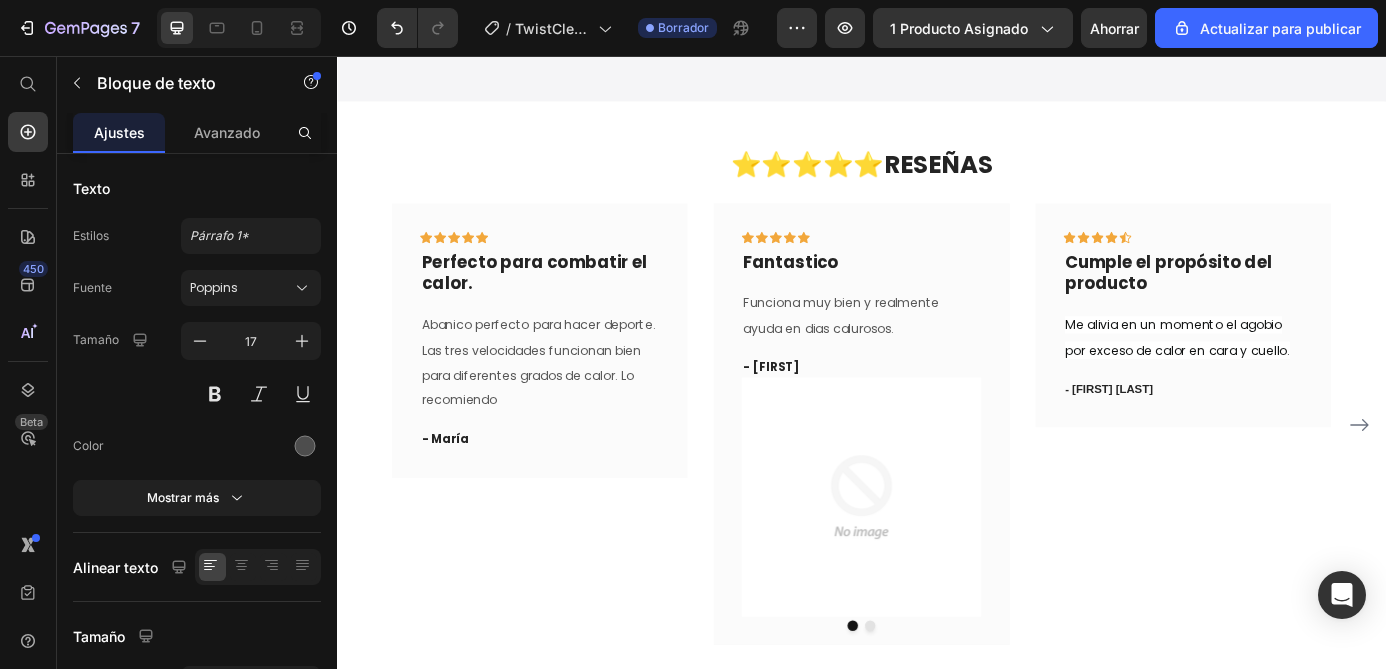scroll, scrollTop: 3044, scrollLeft: 0, axis: vertical 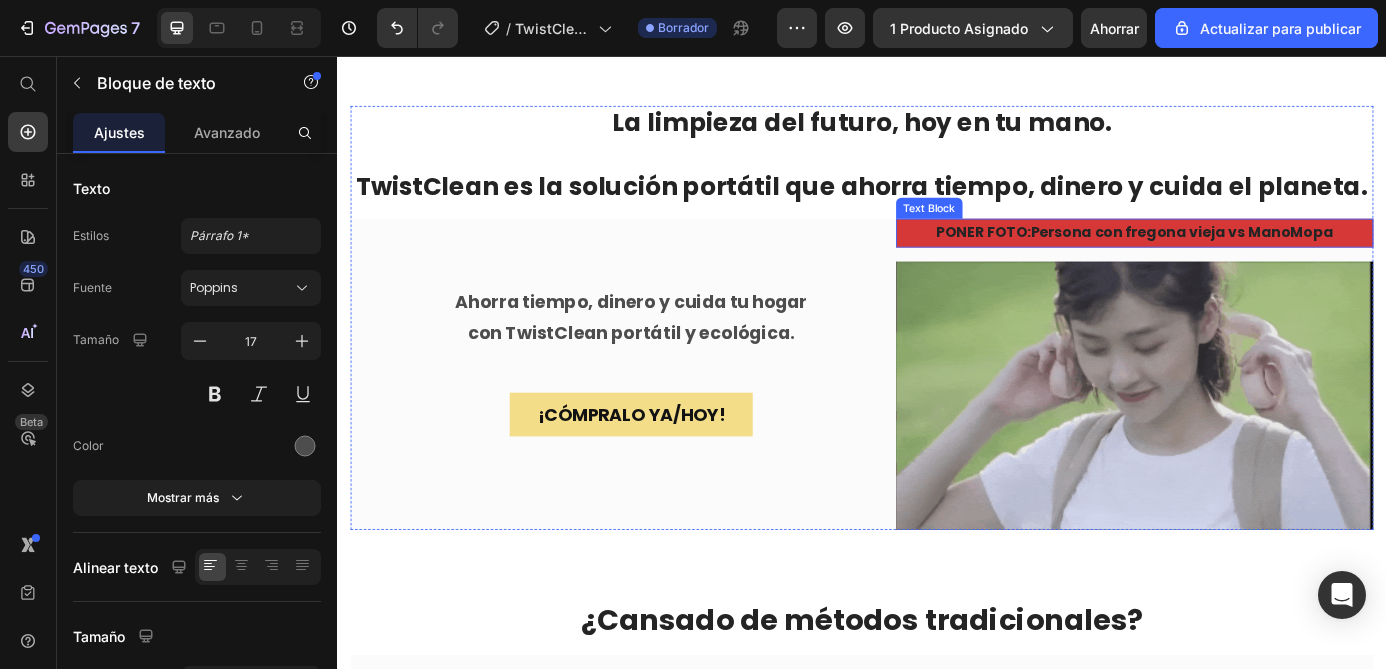 click on "PONER FOTO :  Persona con fregona vieja vs ManoMopa" at bounding box center [1249, 258] 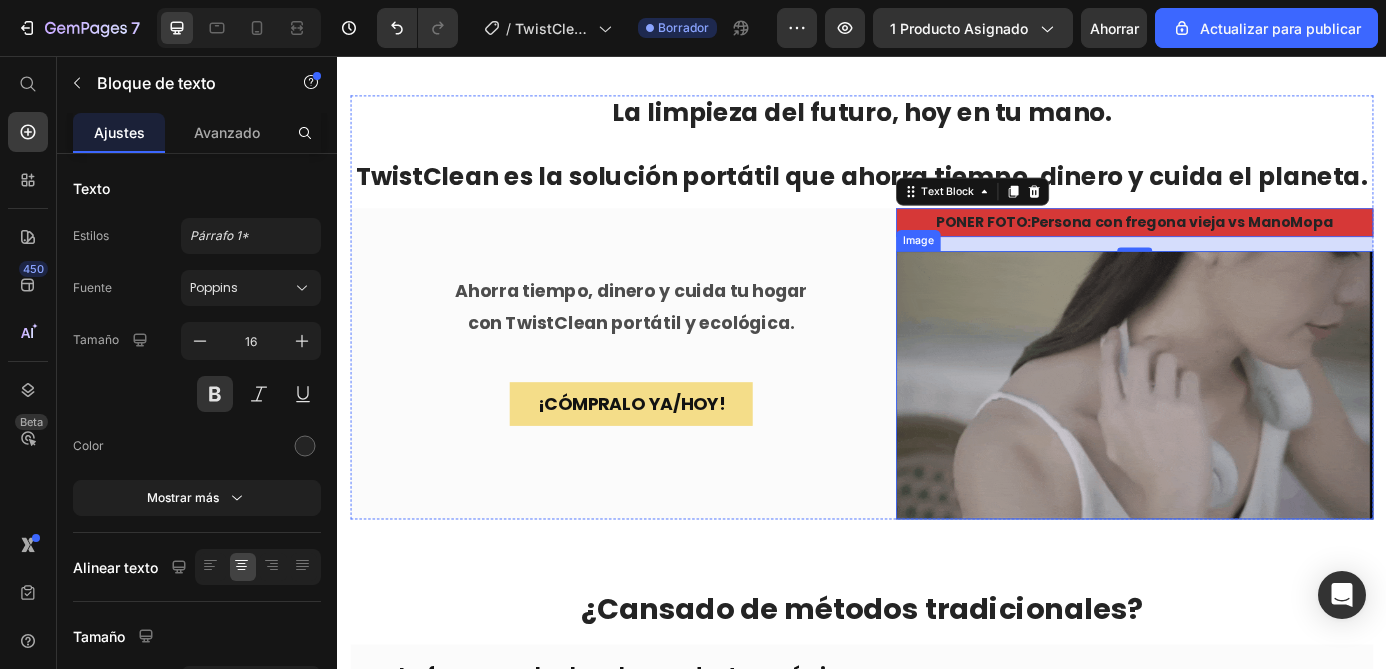 scroll, scrollTop: 716, scrollLeft: 0, axis: vertical 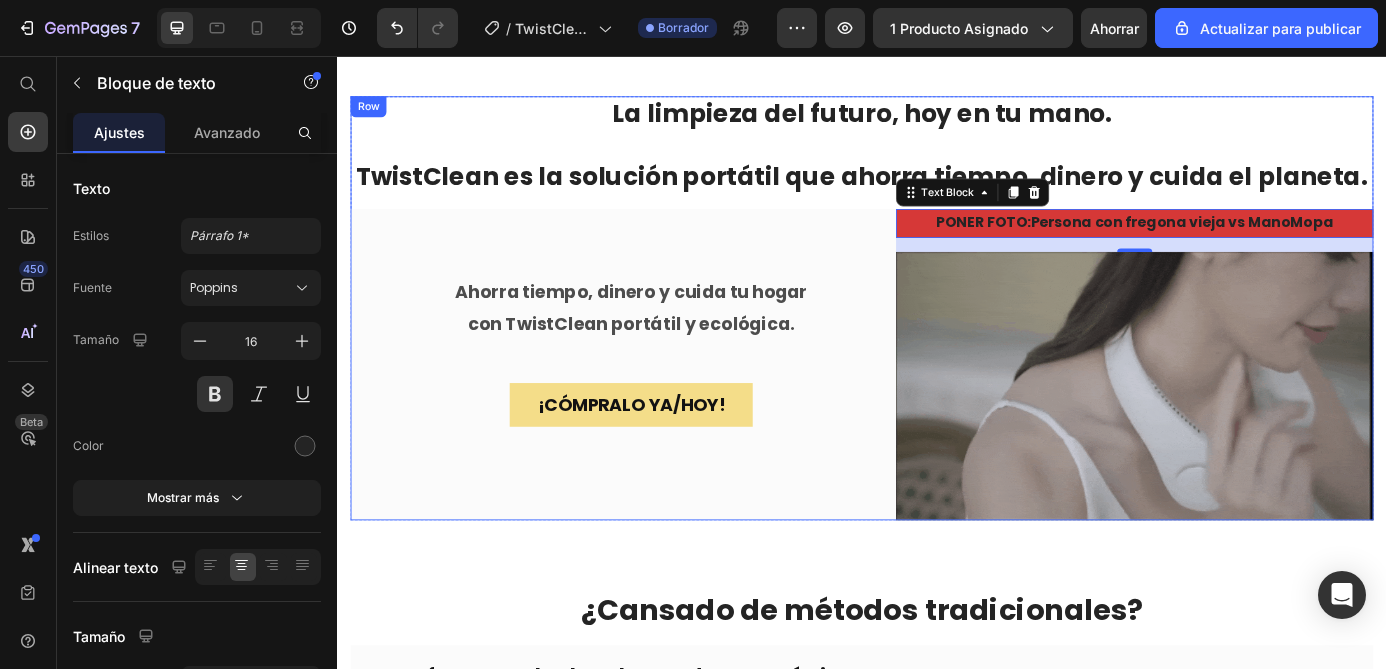 click on "Ahorra tiempo, dinero y cuida tu hogar  con TwistClean portátil y ecológica. Text Block Row ¡CÓMPRALO YA/hoy! Button Row Row Row" at bounding box center [673, 409] 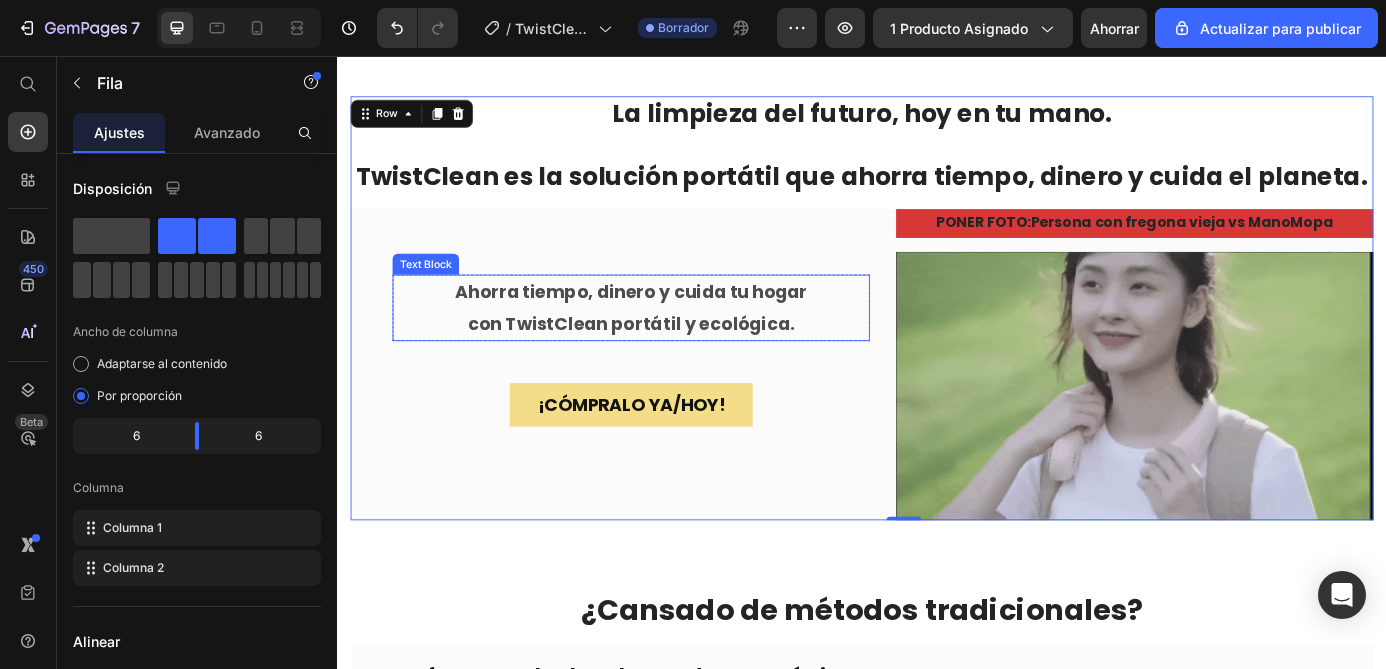 click on "con TwistClean portátil y ecológica." at bounding box center [673, 362] 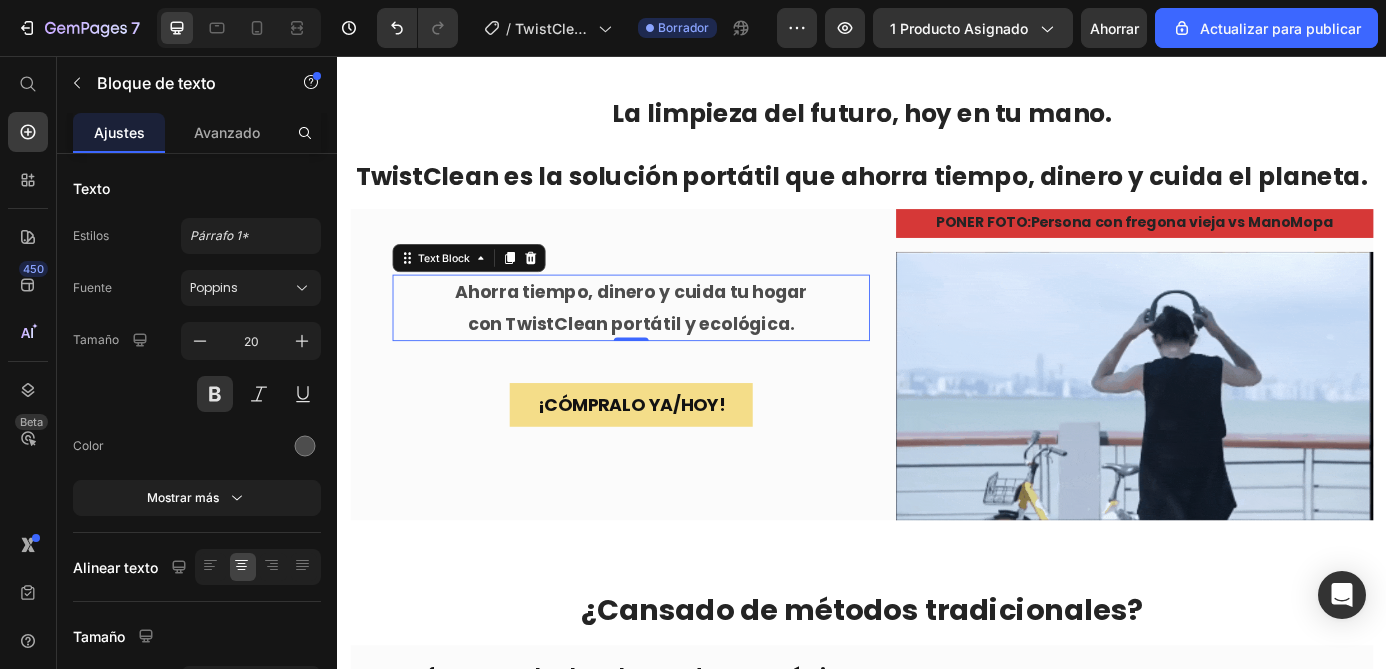 click on "Ahorra tiempo, dinero y cuida tu hogar" at bounding box center (673, 326) 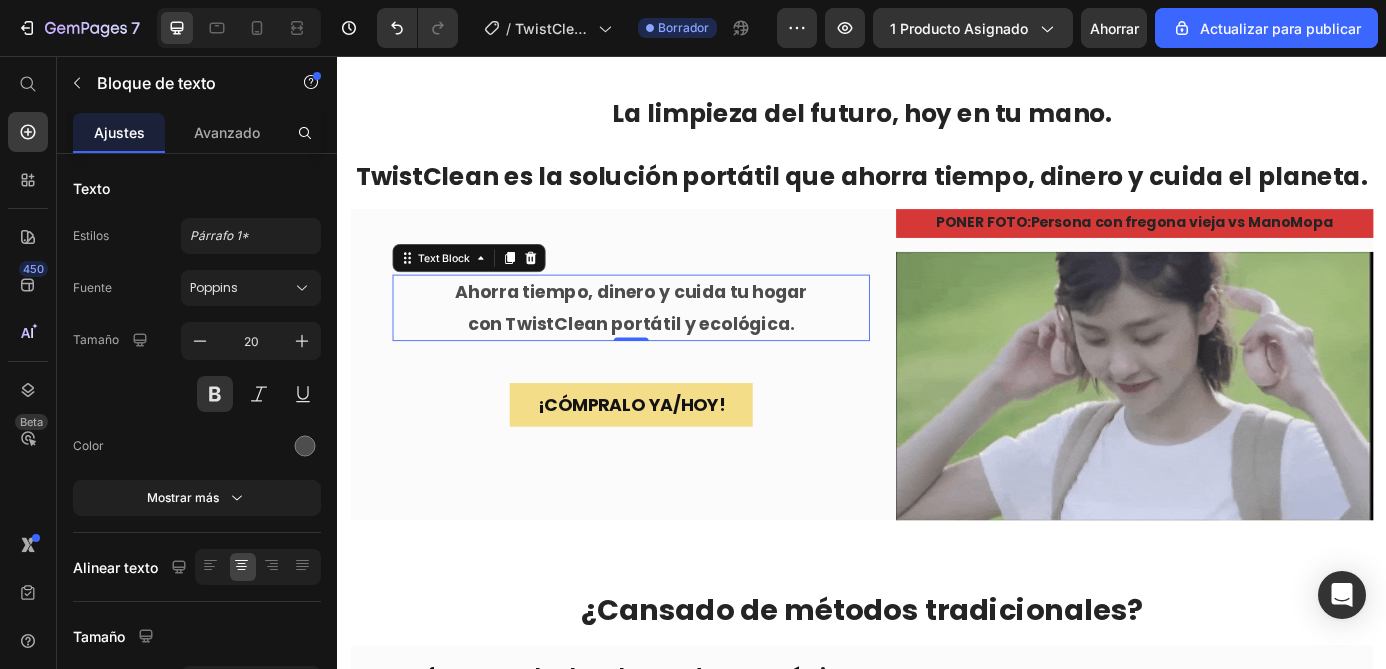 click on "Ahorra tiempo, dinero y cuida tu hogar" at bounding box center (673, 326) 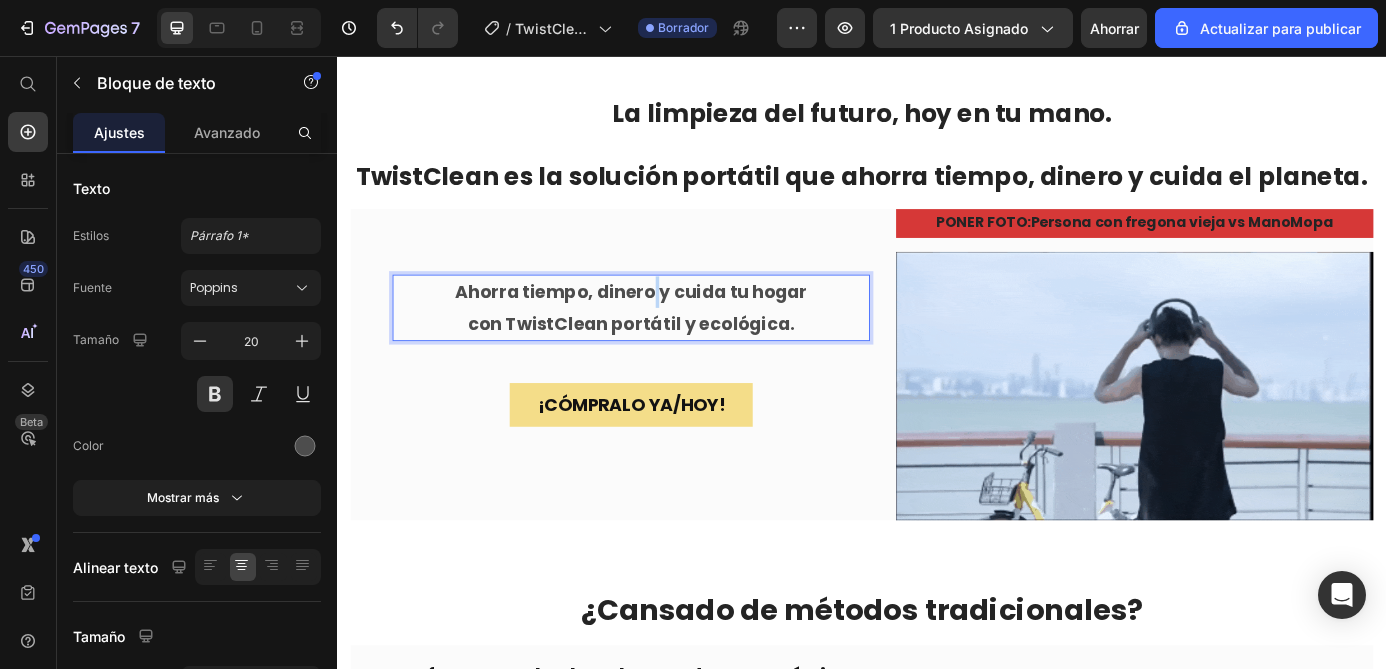 click on "Ahorra tiempo, dinero y cuida tu hogar" at bounding box center [673, 326] 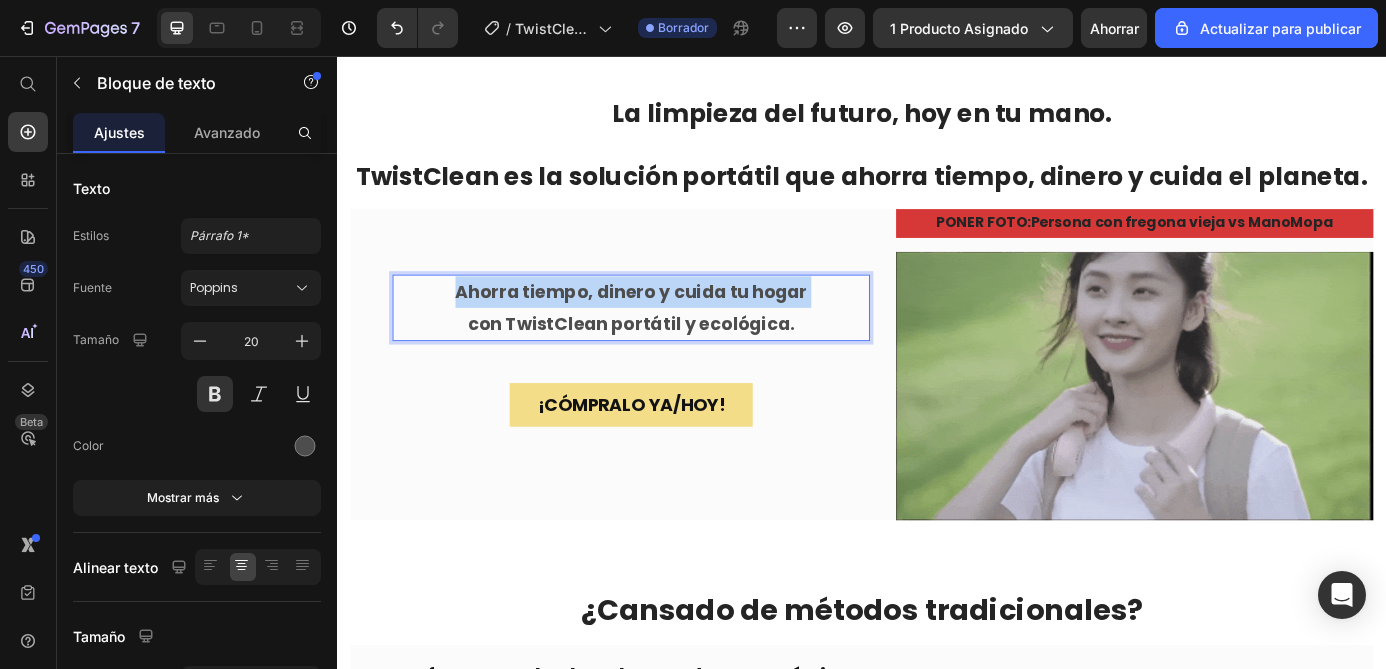 click on "Ahorra tiempo, dinero y cuida tu hogar" at bounding box center (673, 326) 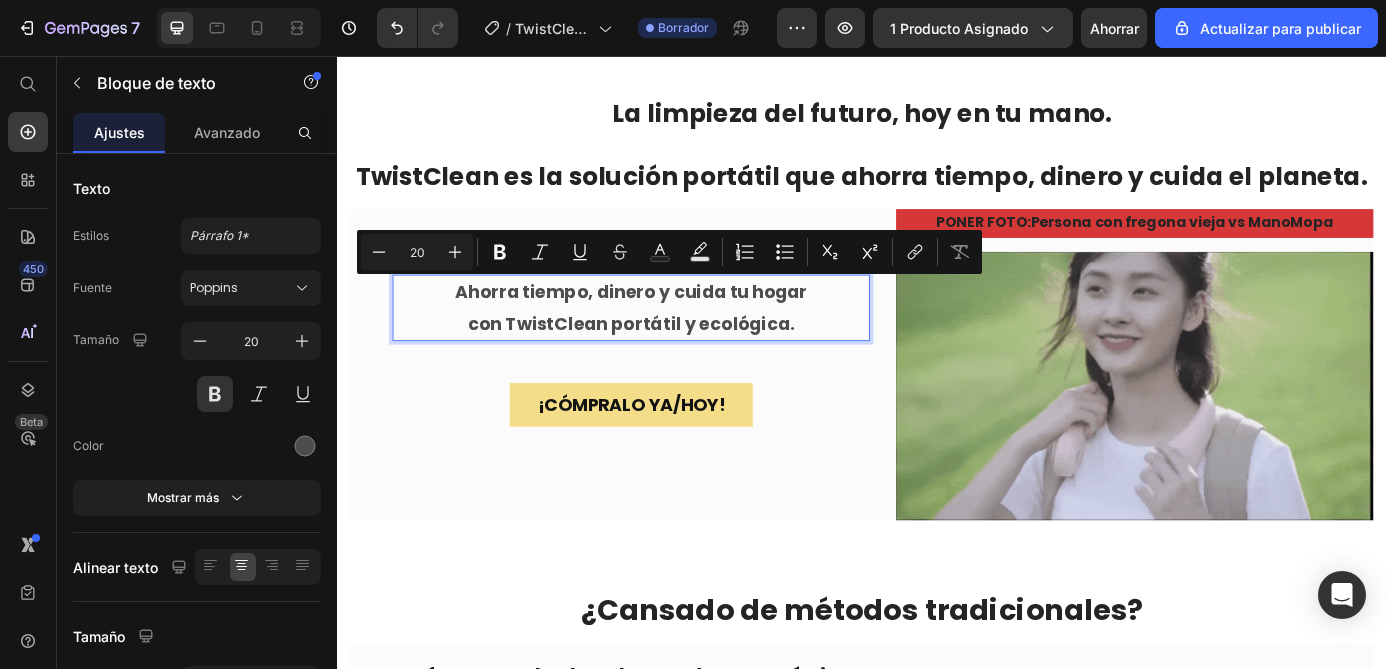 click on "con TwistClean portátil y ecológica." at bounding box center [673, 362] 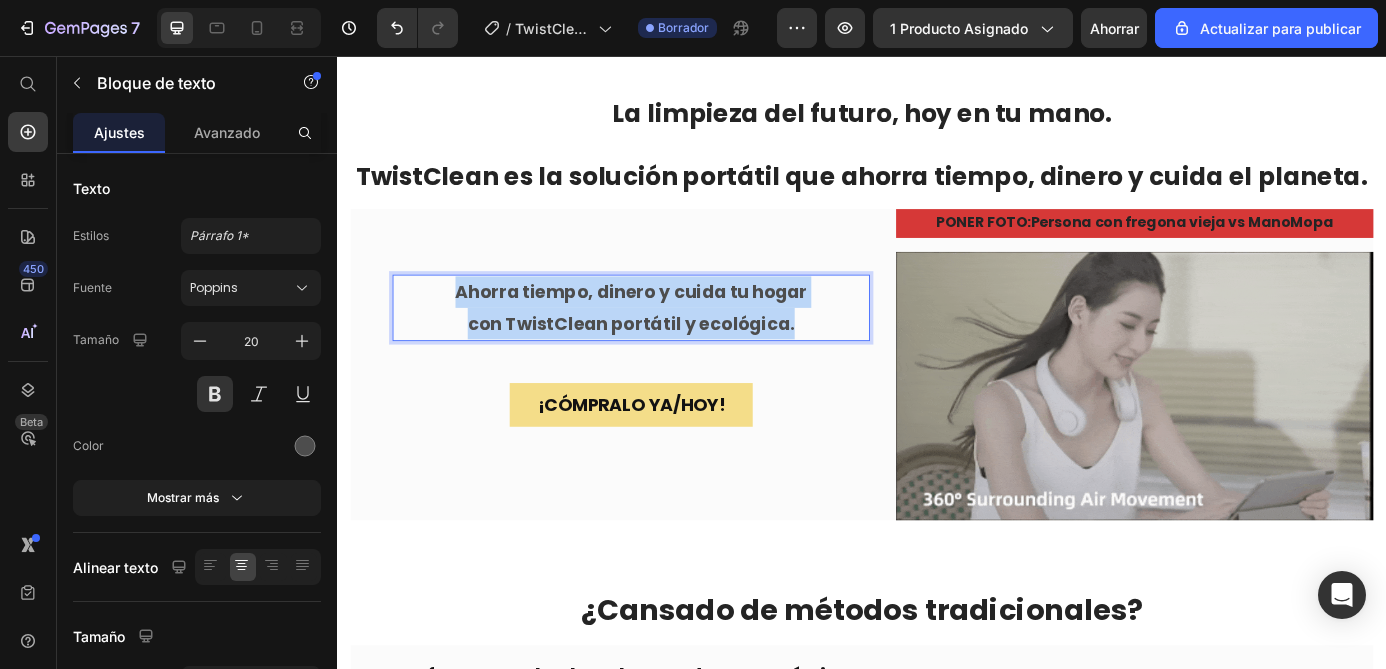 drag, startPoint x: 862, startPoint y: 362, endPoint x: 458, endPoint y: 314, distance: 406.8415 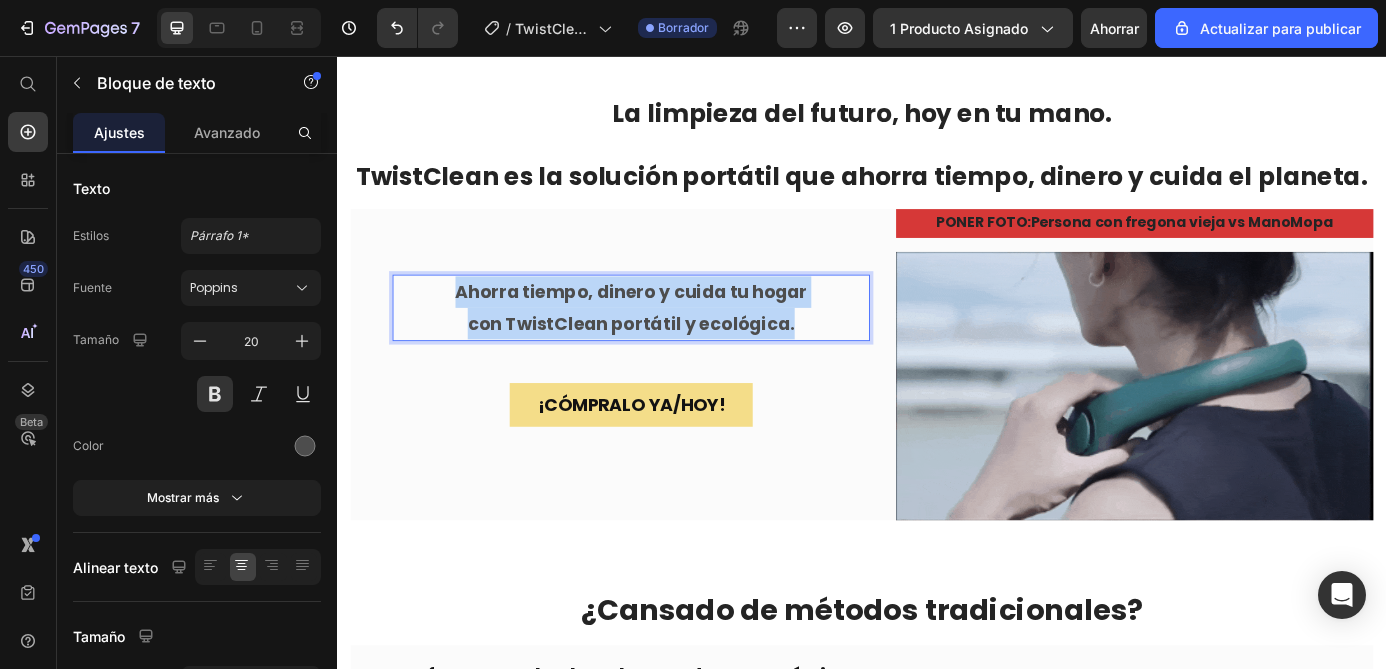 click on "Ahorra tiempo, dinero y cuida tu hogar  con TwistClean portátil y ecológica." at bounding box center (673, 344) 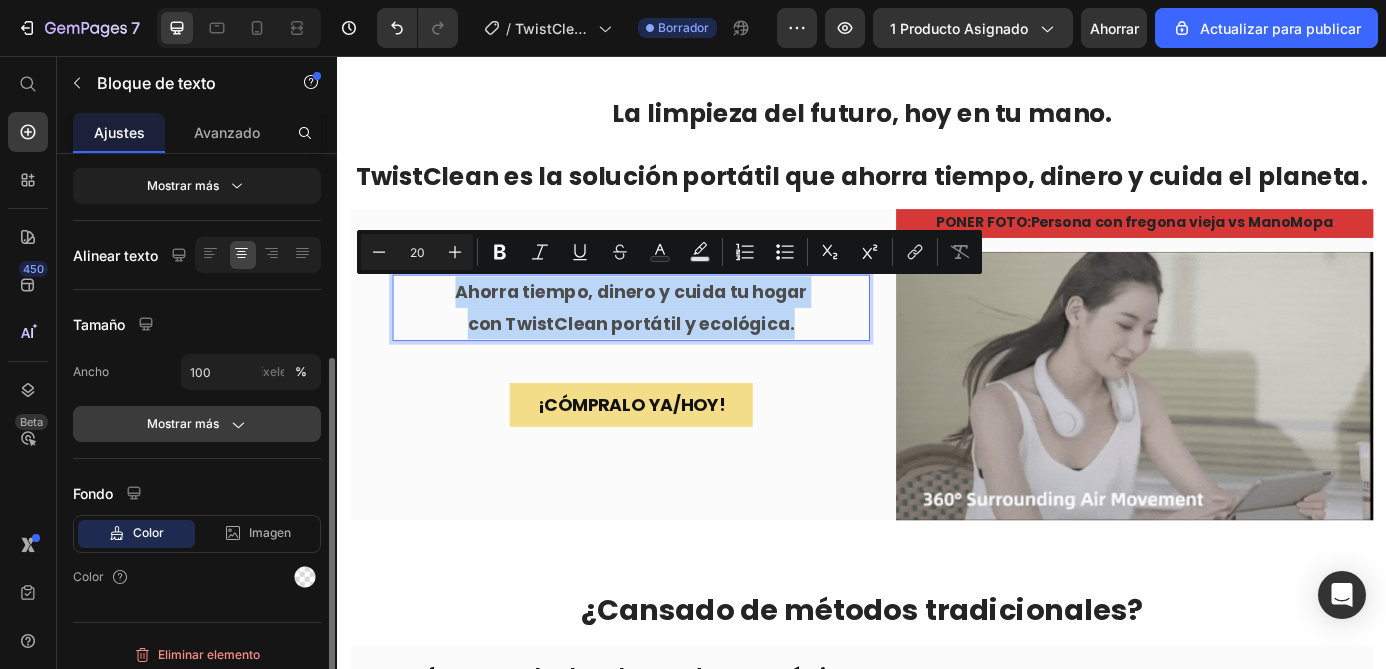 scroll, scrollTop: 323, scrollLeft: 0, axis: vertical 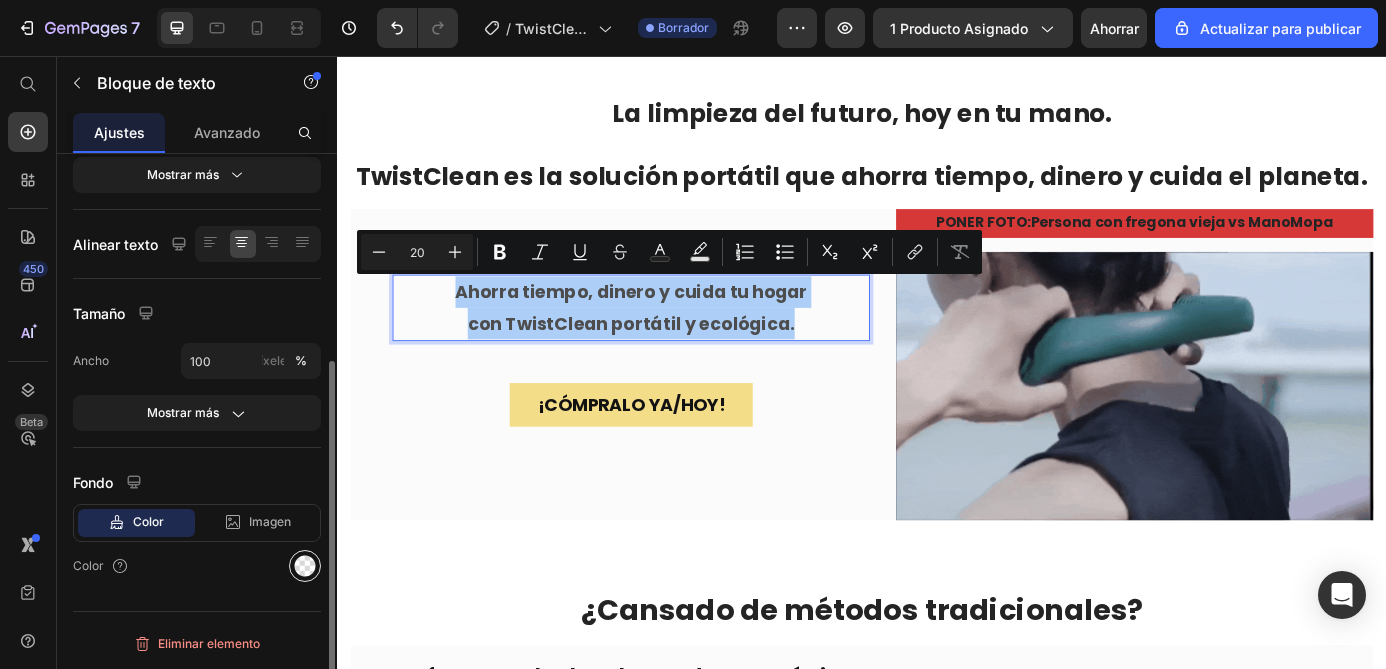 click at bounding box center (305, 566) 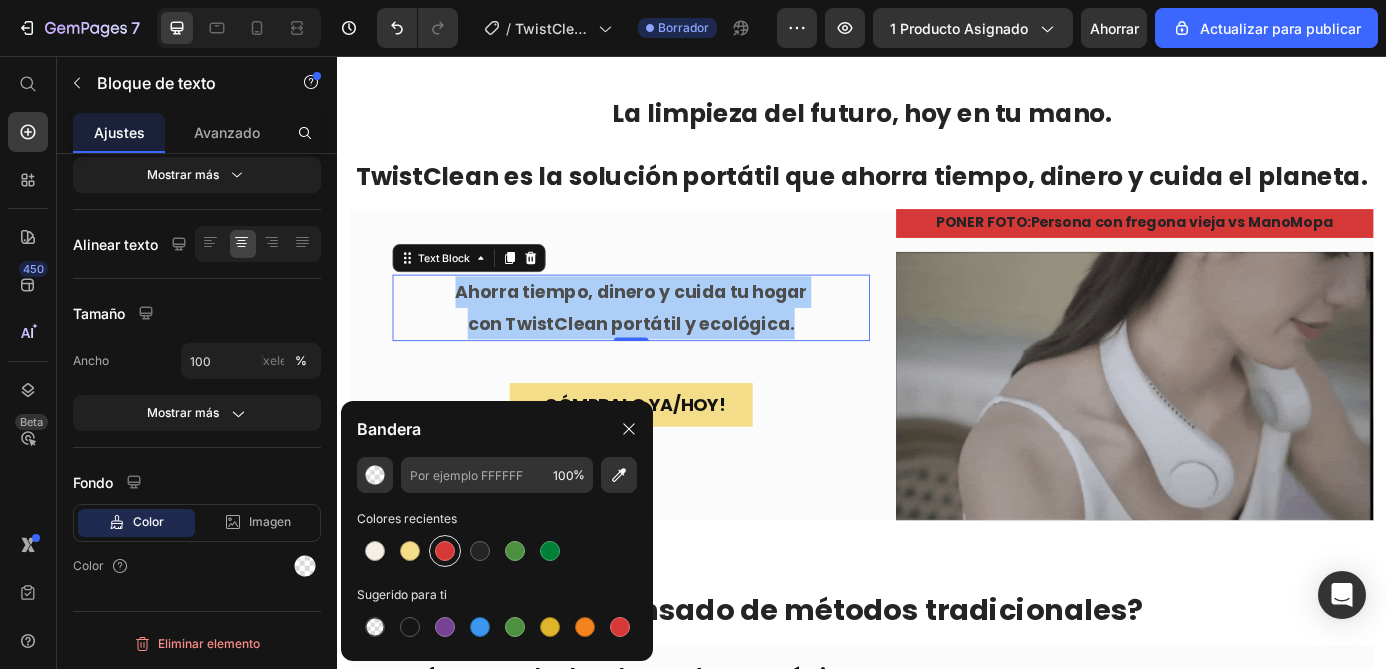 click at bounding box center (445, 551) 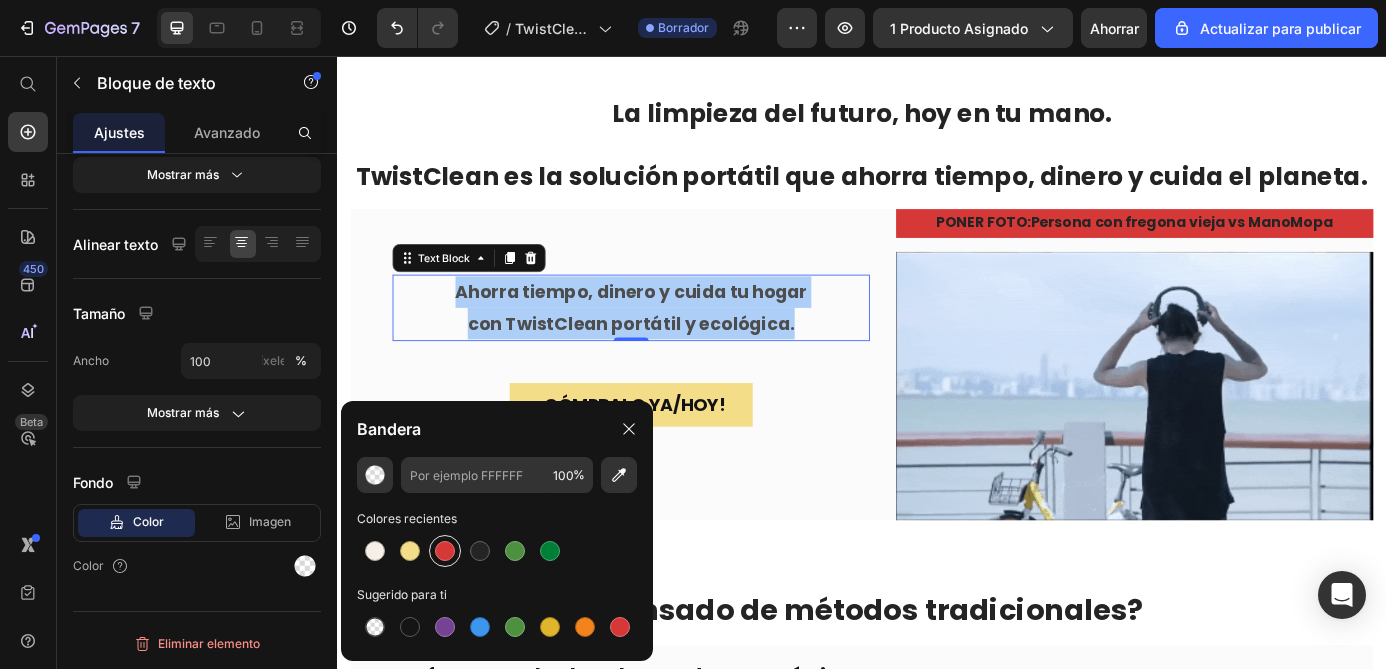 type on "D63837" 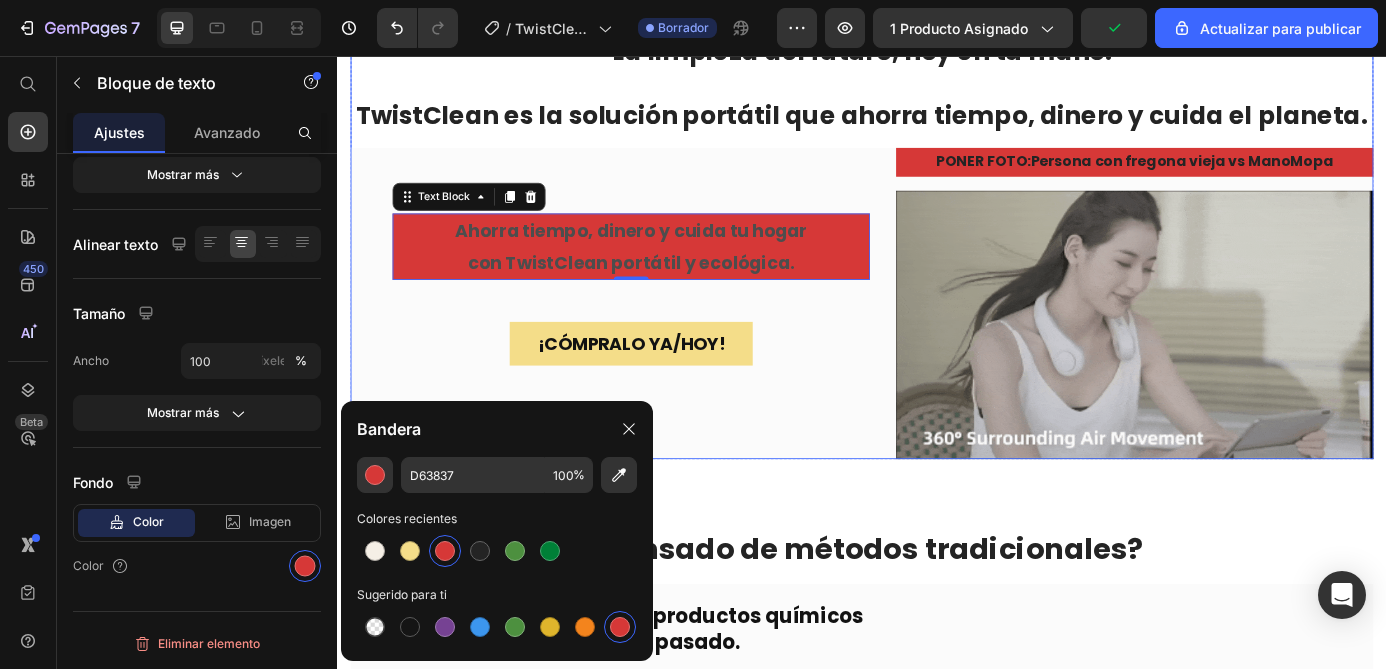 scroll, scrollTop: 792, scrollLeft: 0, axis: vertical 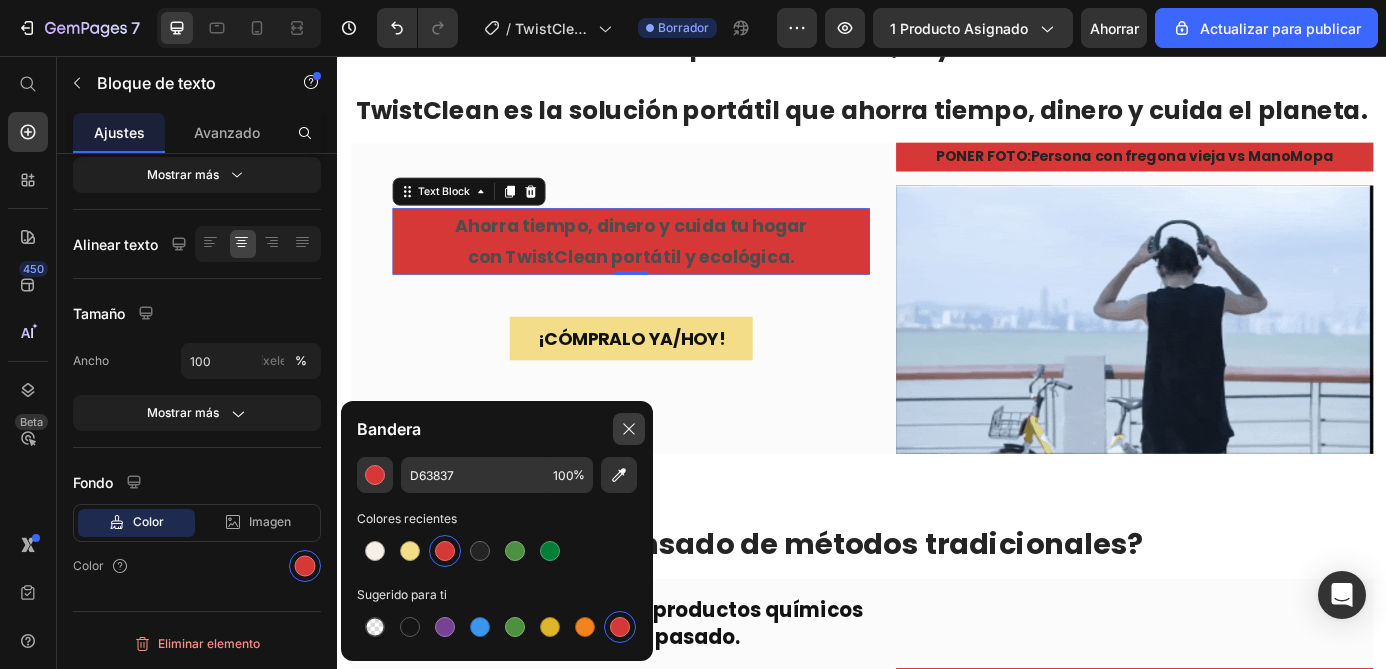 click 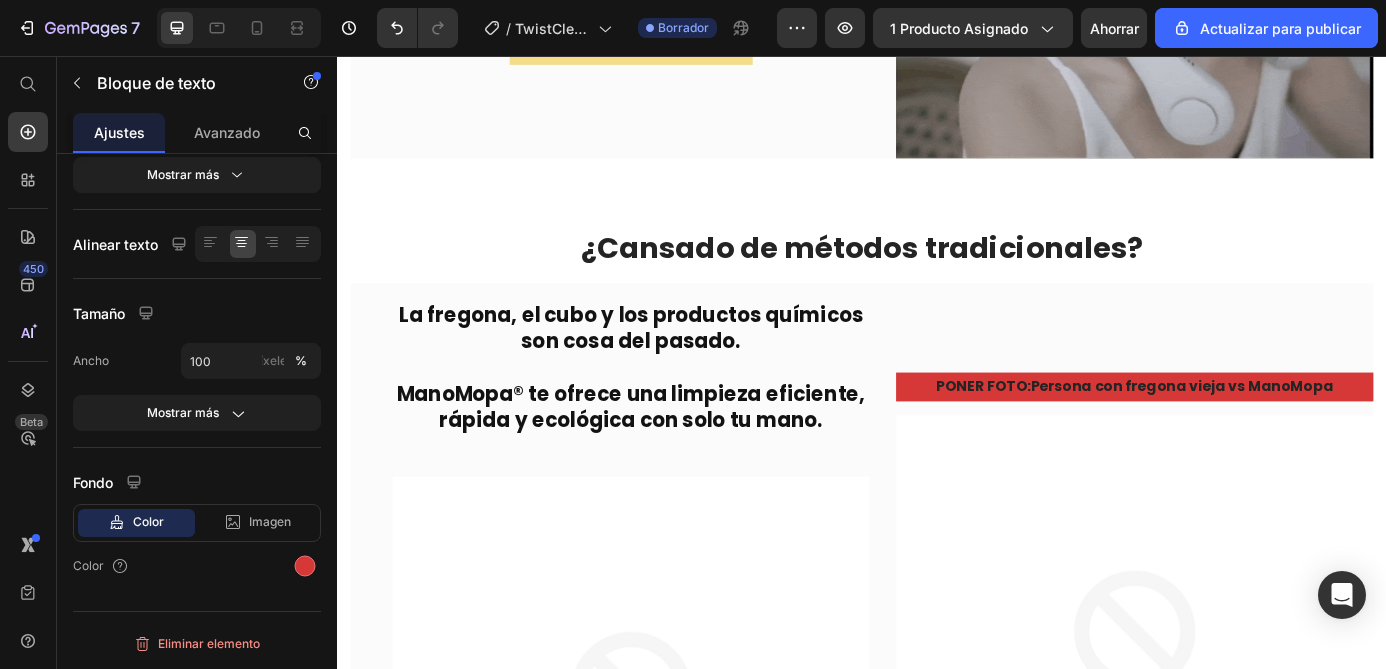 scroll, scrollTop: 1131, scrollLeft: 0, axis: vertical 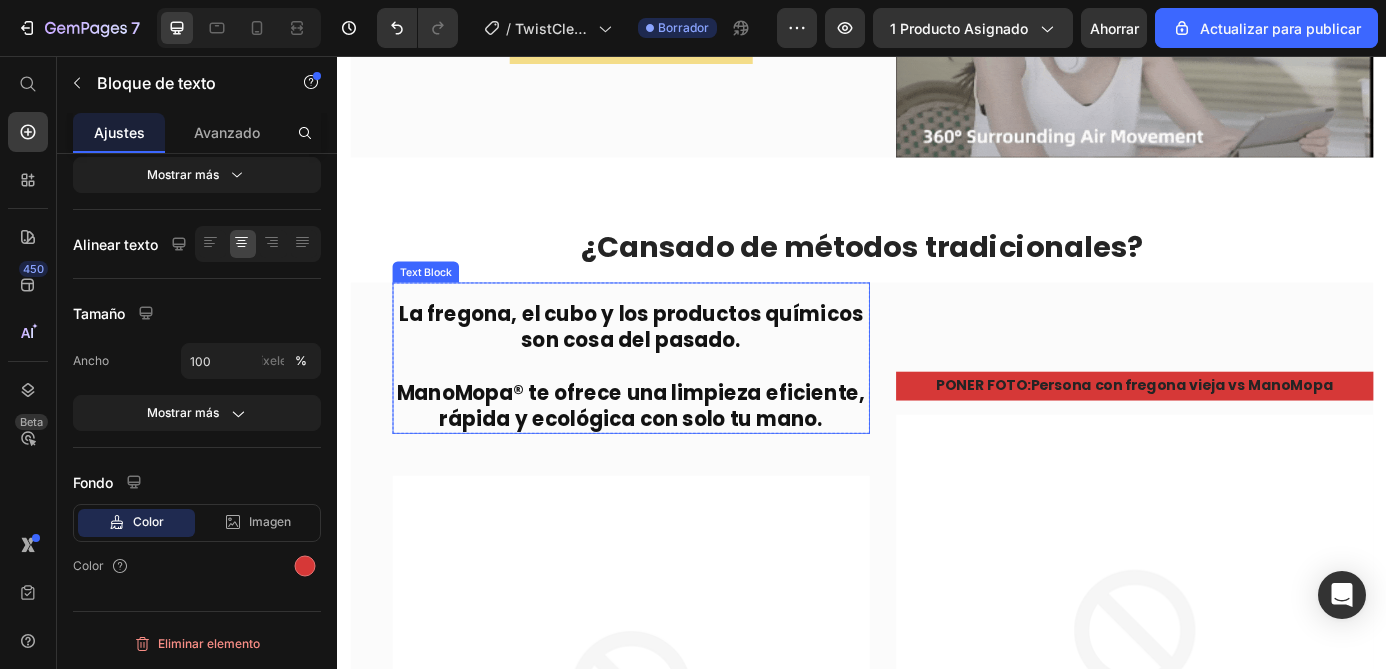 click on "ManoMopa® te ofrece una limpieza eficiente, rápida y ecológica con solo tu mano." at bounding box center [673, 442] 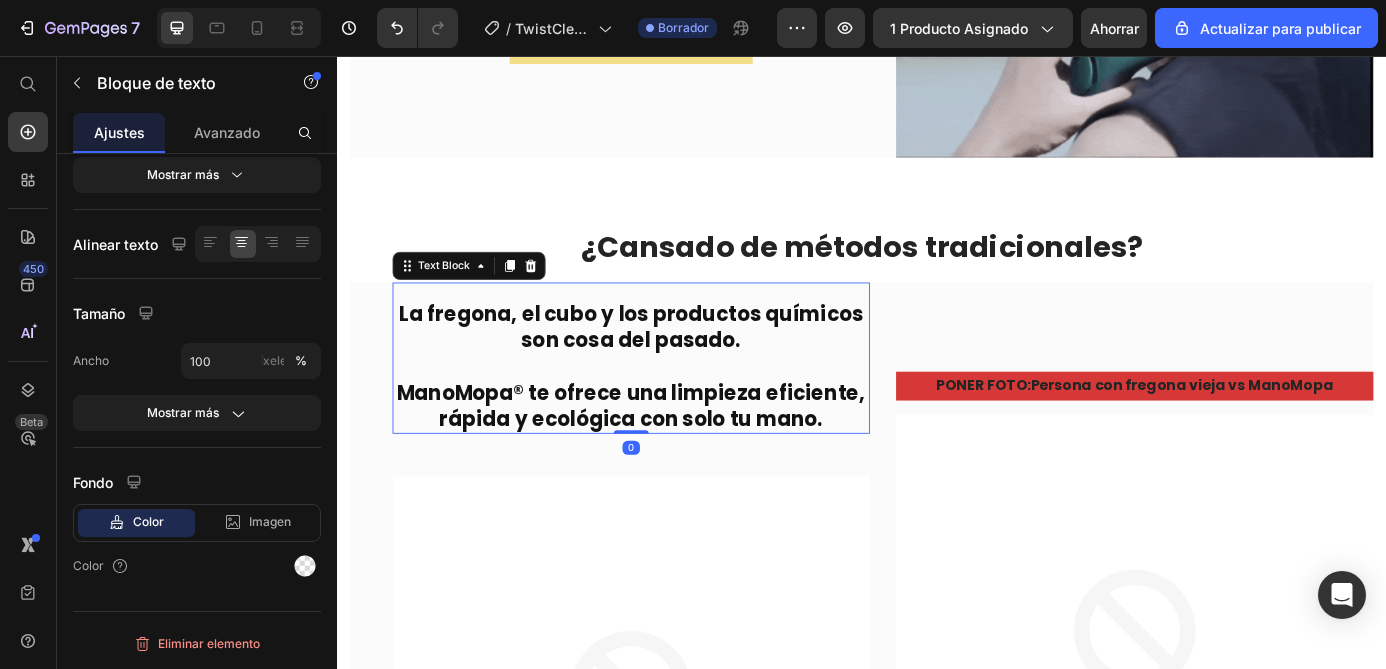 click on "ManoMopa® te ofrece una limpieza eficiente, rápida y ecológica con solo tu mano." at bounding box center [673, 442] 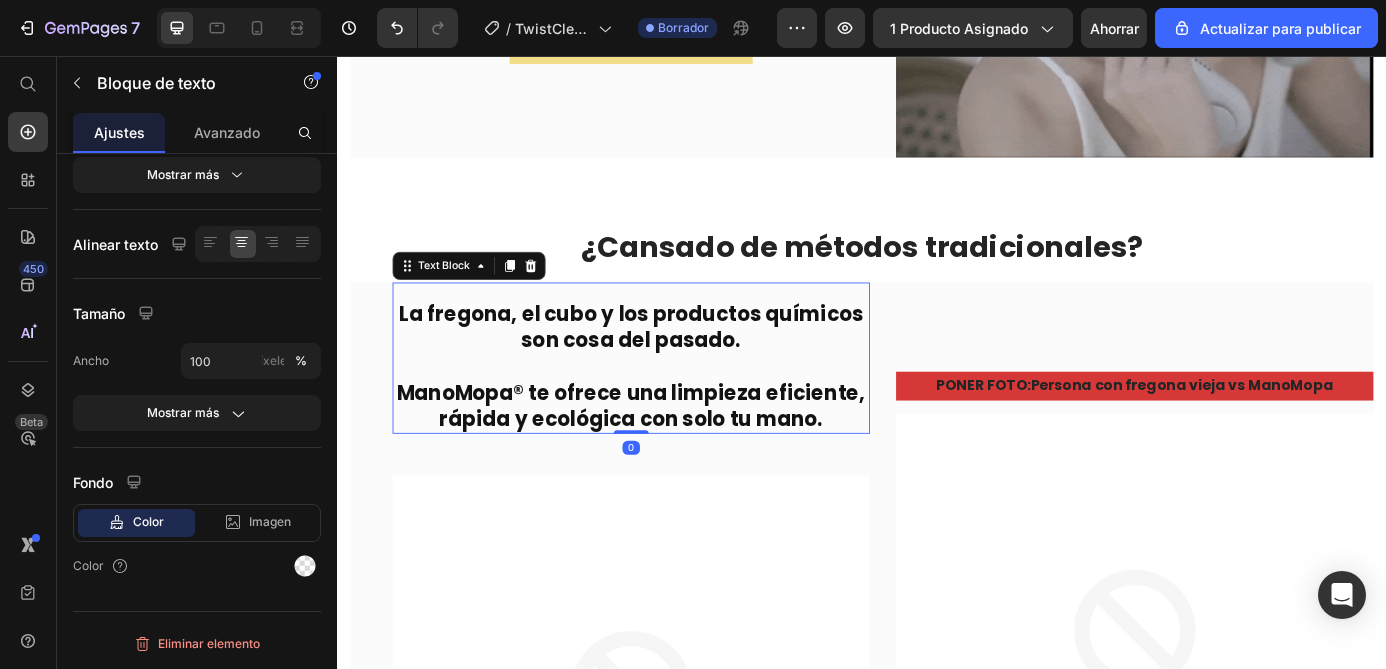 click on "ManoMopa® te ofrece una limpieza eficiente, rápida y ecológica con solo tu mano." at bounding box center [673, 442] 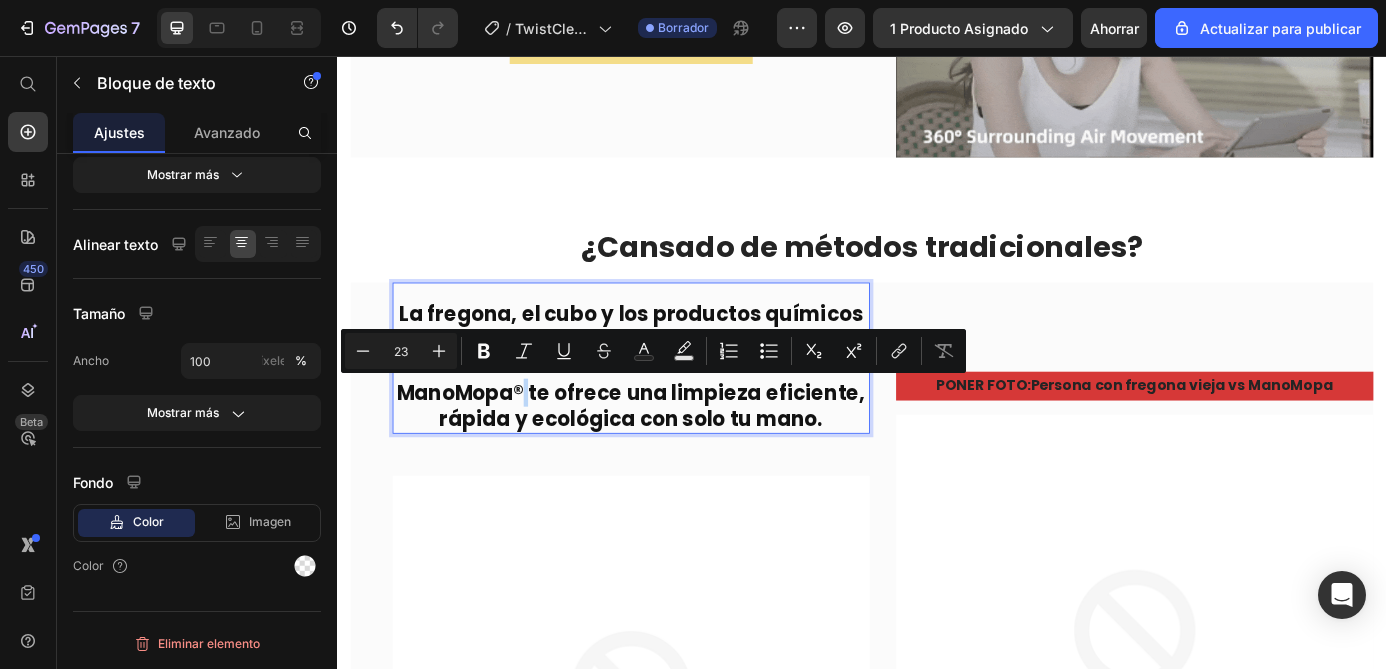 click on "ManoMopa® te ofrece una limpieza eficiente, rápida y ecológica con solo tu mano." at bounding box center [673, 442] 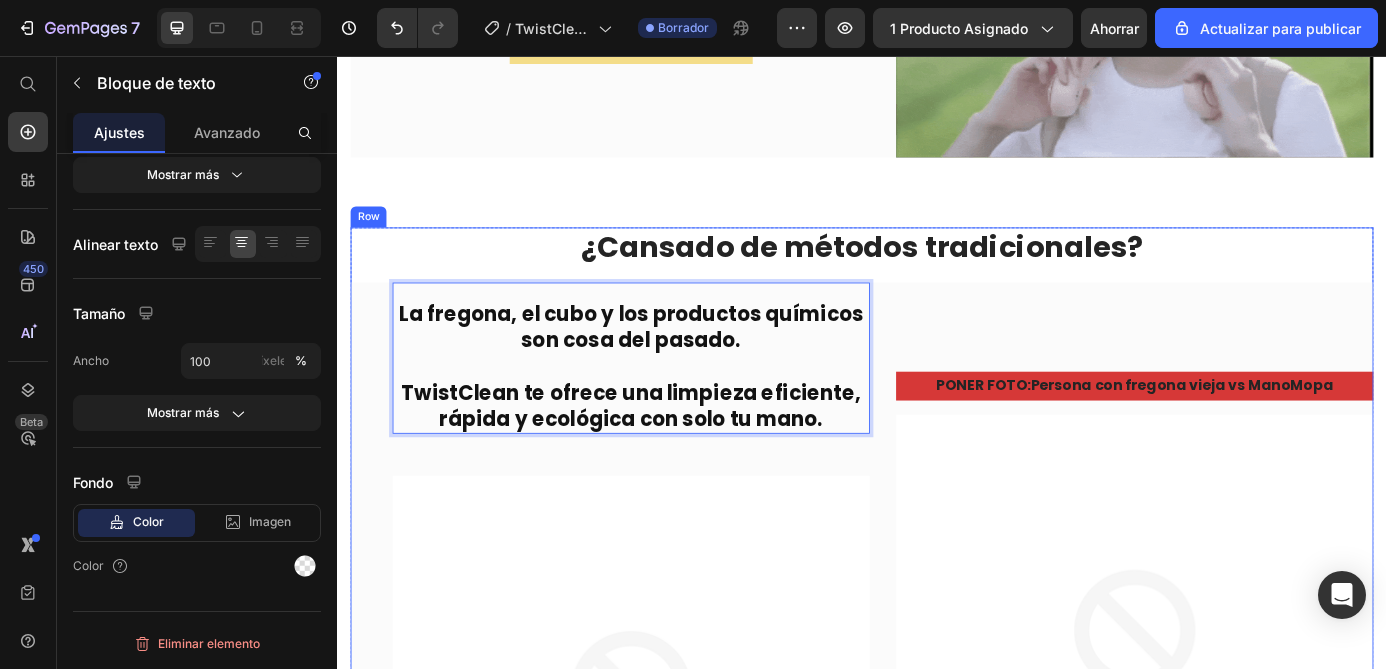 click on "PONER FOTO :  Persona con fregona vieja vs ManoMopa Text Block Image" at bounding box center (1249, 715) 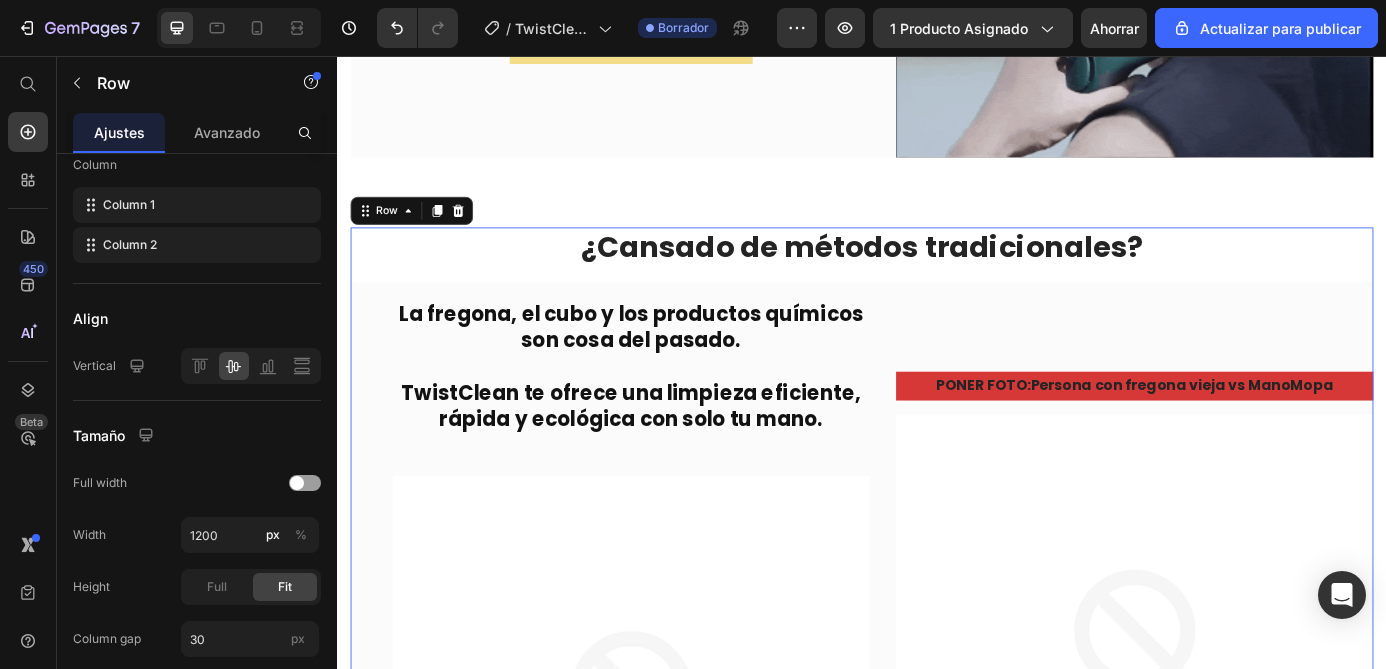 scroll, scrollTop: 0, scrollLeft: 0, axis: both 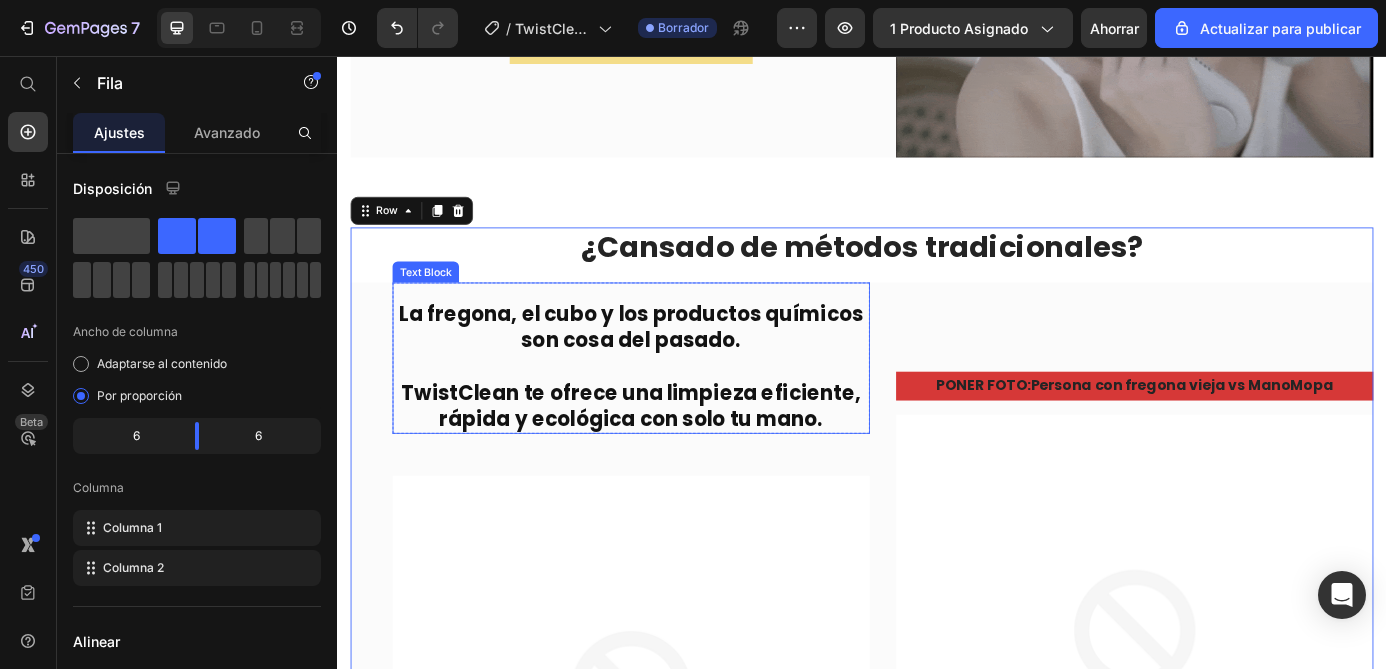 click on "TwistClean te ofrece una limpieza eficiente, rápida y ecológica con solo tu mano." at bounding box center (673, 442) 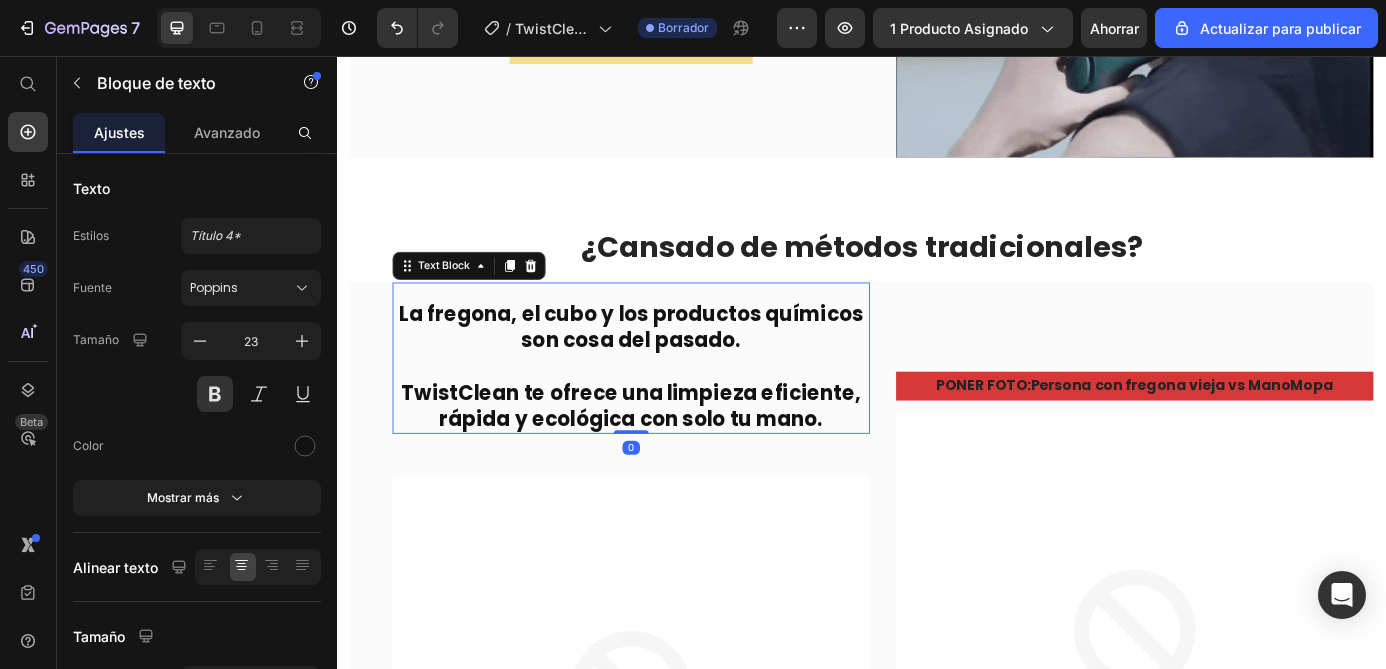 click on "TwistClean te ofrece una limpieza eficiente, rápida y ecológica con solo tu mano." at bounding box center (673, 442) 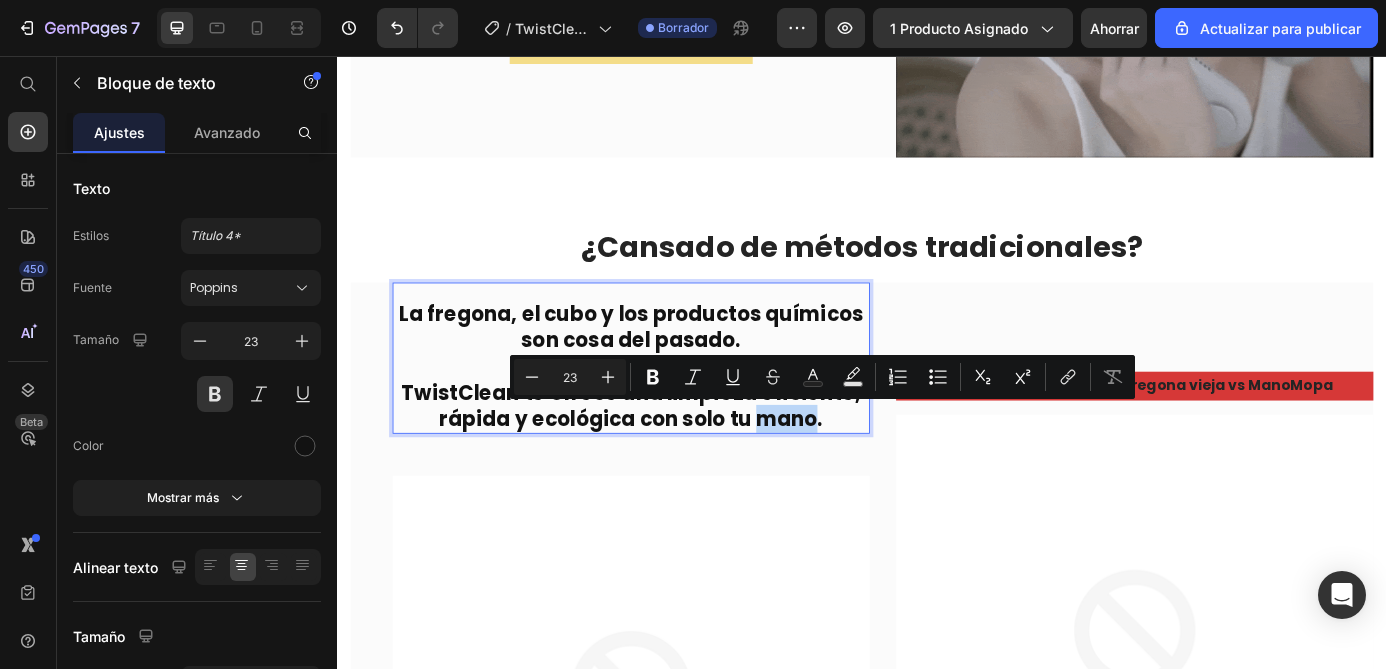 click on "TwistClean te ofrece una limpieza eficiente, rápida y ecológica con solo tu mano." at bounding box center [673, 442] 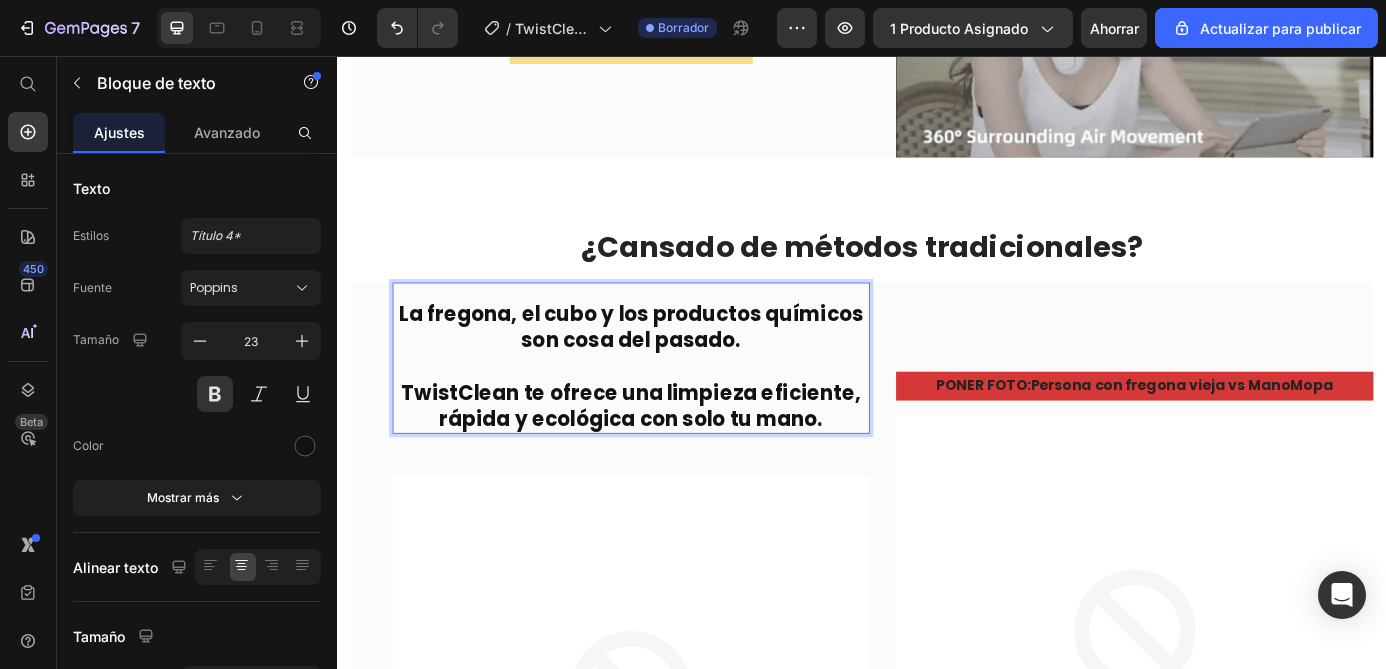 click on "TwistClean te ofrece una limpieza eficiente, rápida y ecológica con solo tu mano." at bounding box center (673, 442) 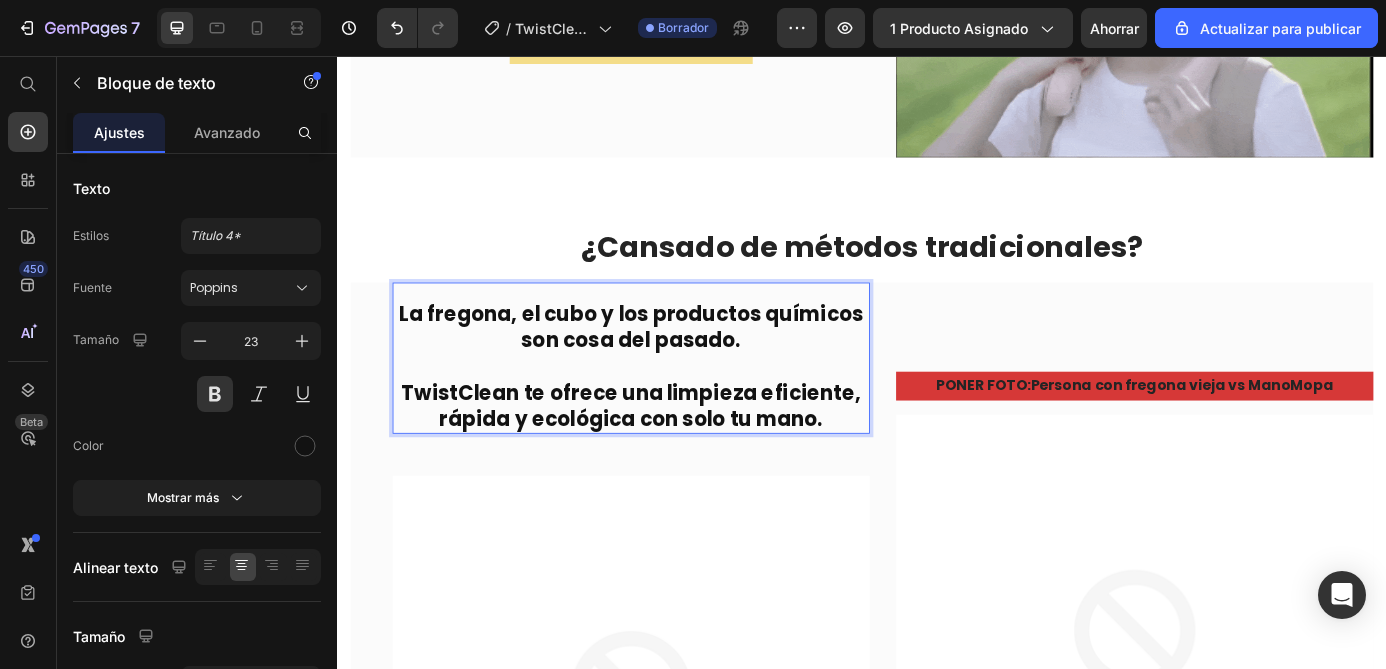 click on "TwistClean te ofrece una limpieza eficiente, rápida y ecológica con solo tu mano." at bounding box center [673, 442] 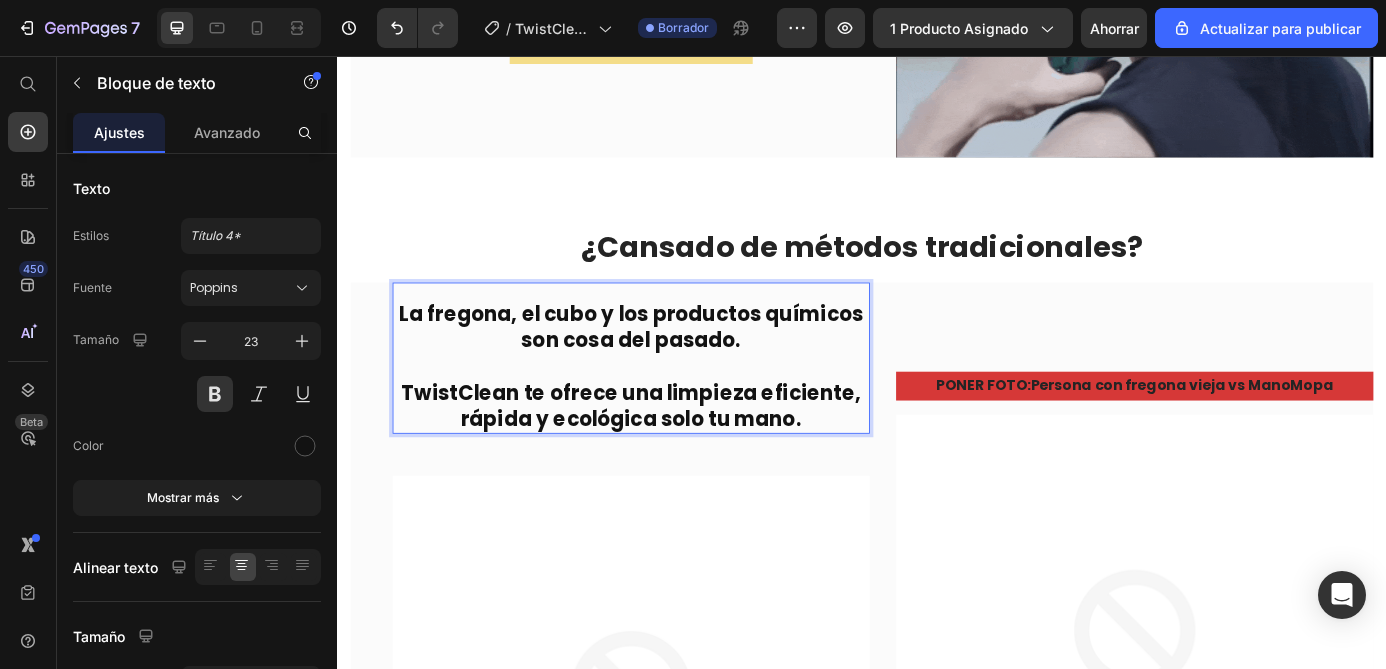 click on "TwistClean te ofrece una limpieza eficiente, rápida y ecológica solo tu mano." at bounding box center (673, 442) 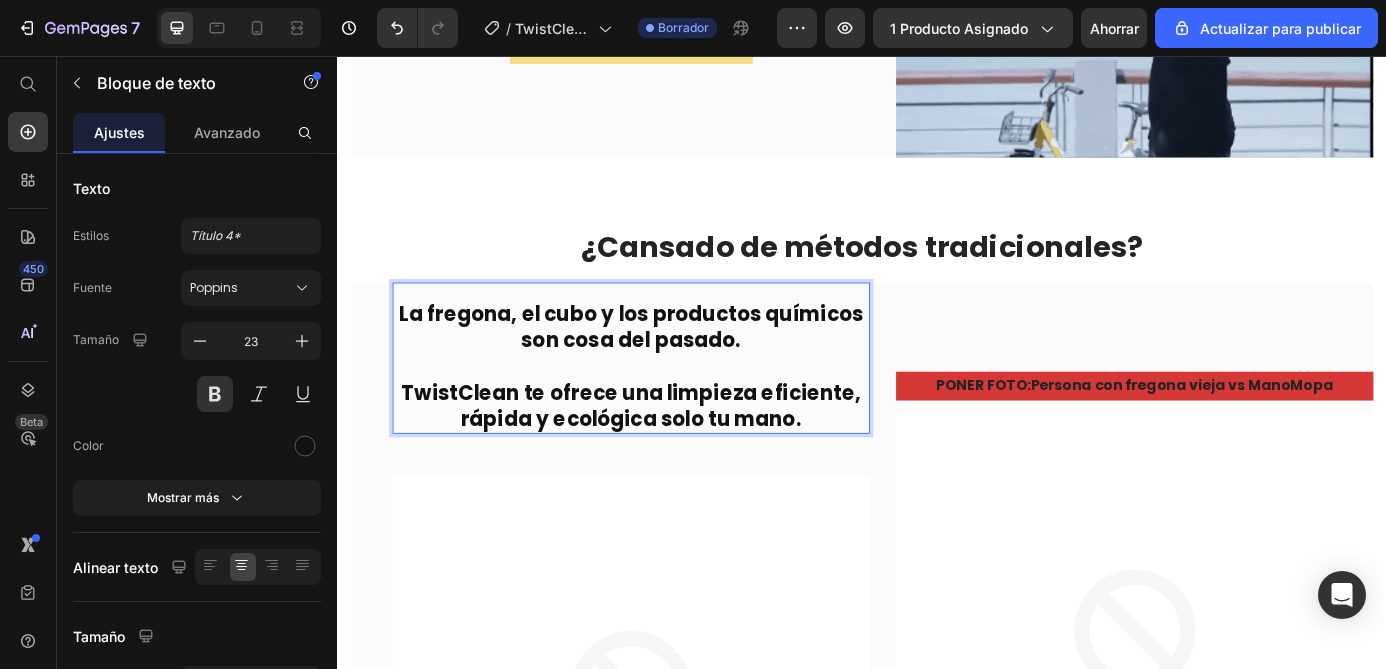 click on "TwistClean te ofrece una limpieza eficiente, rápida y ecológica solo tu mano." at bounding box center (673, 442) 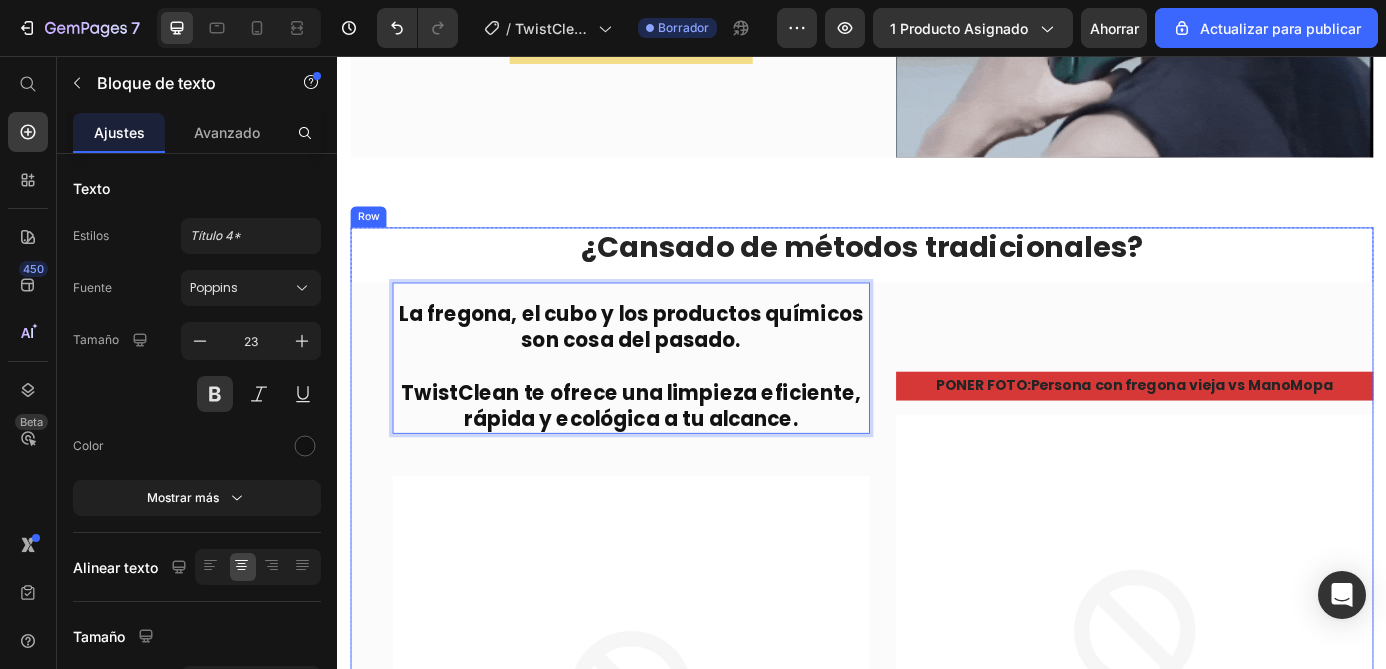 click on "PONER FOTO :  Persona con fregona vieja vs ManoMopa Text Block Image" at bounding box center (1249, 715) 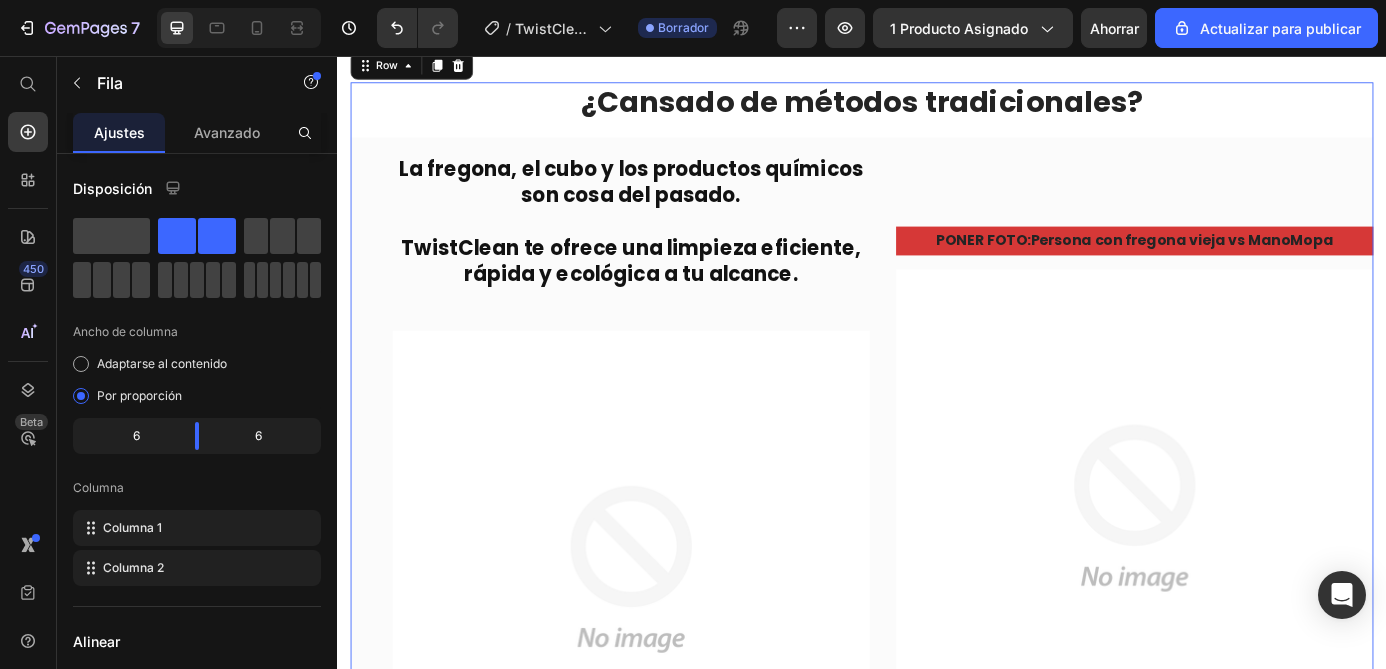 scroll, scrollTop: 1300, scrollLeft: 0, axis: vertical 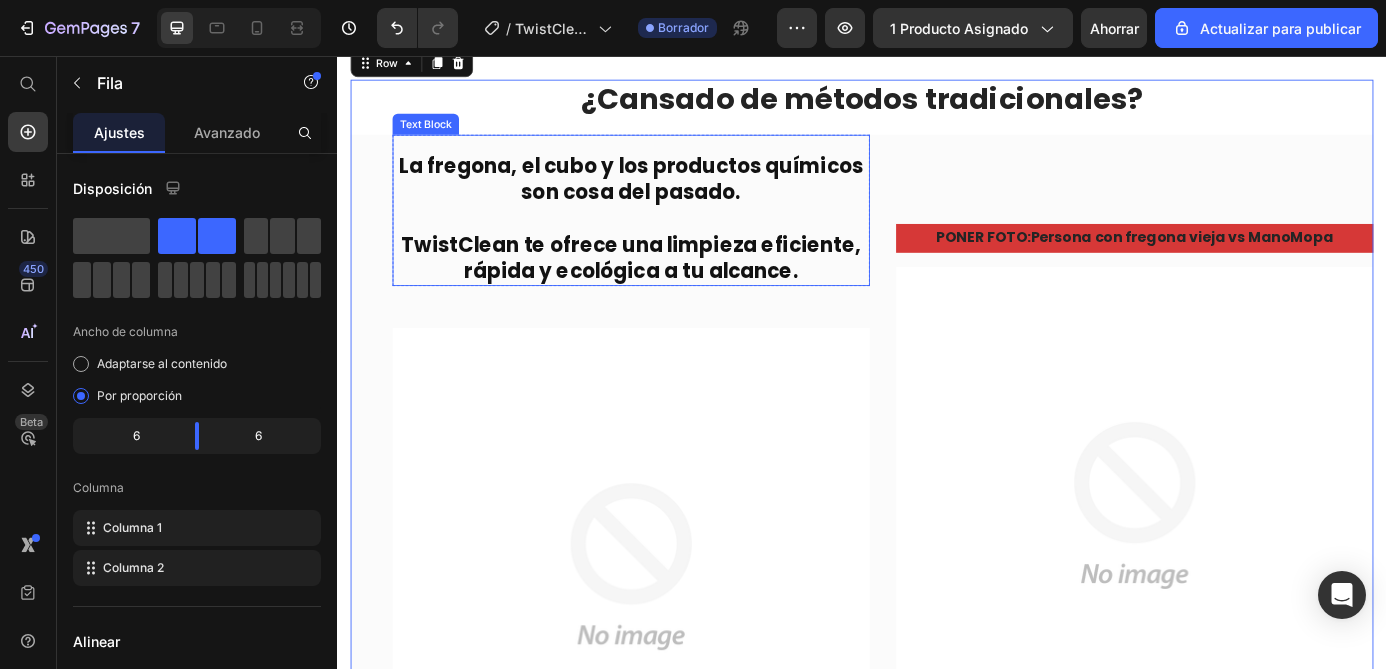 click on "TwistClean te ofrece una limpieza eficiente, rápida y ecológica a tu alcance." at bounding box center [673, 273] 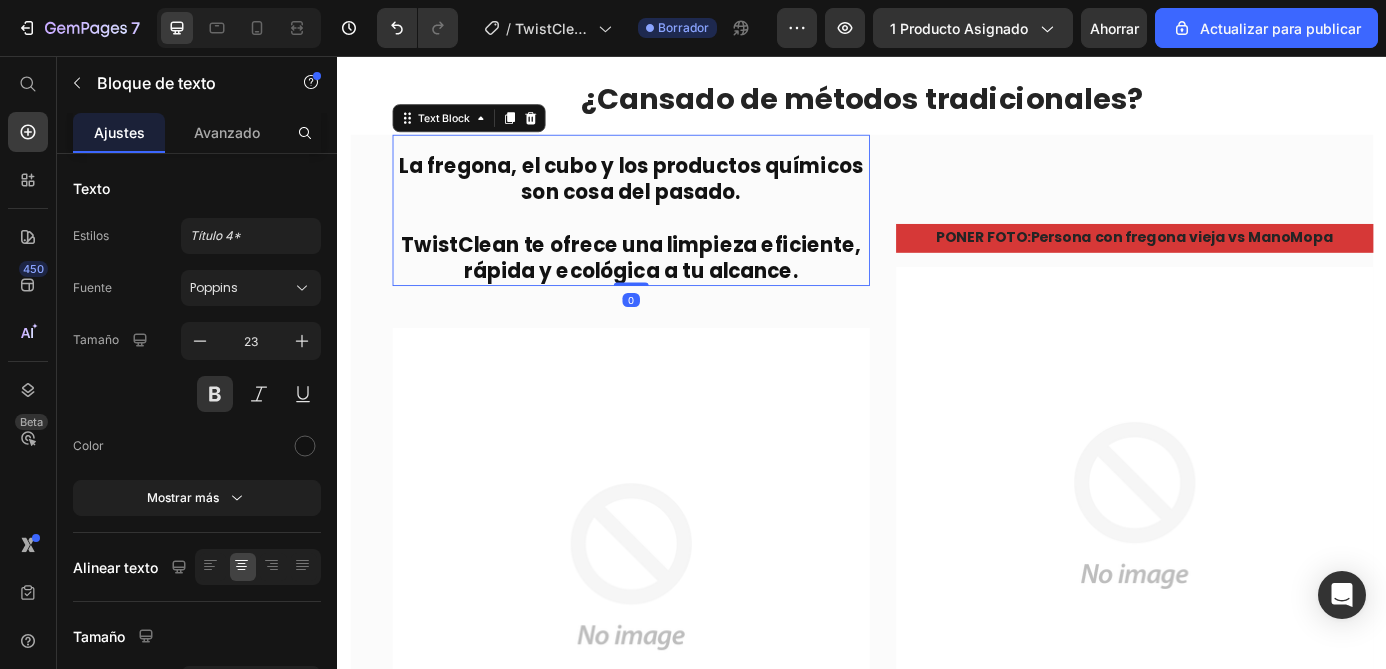click on "TwistClean te ofrece una limpieza eficiente, rápida y ecológica a tu alcance." at bounding box center (673, 273) 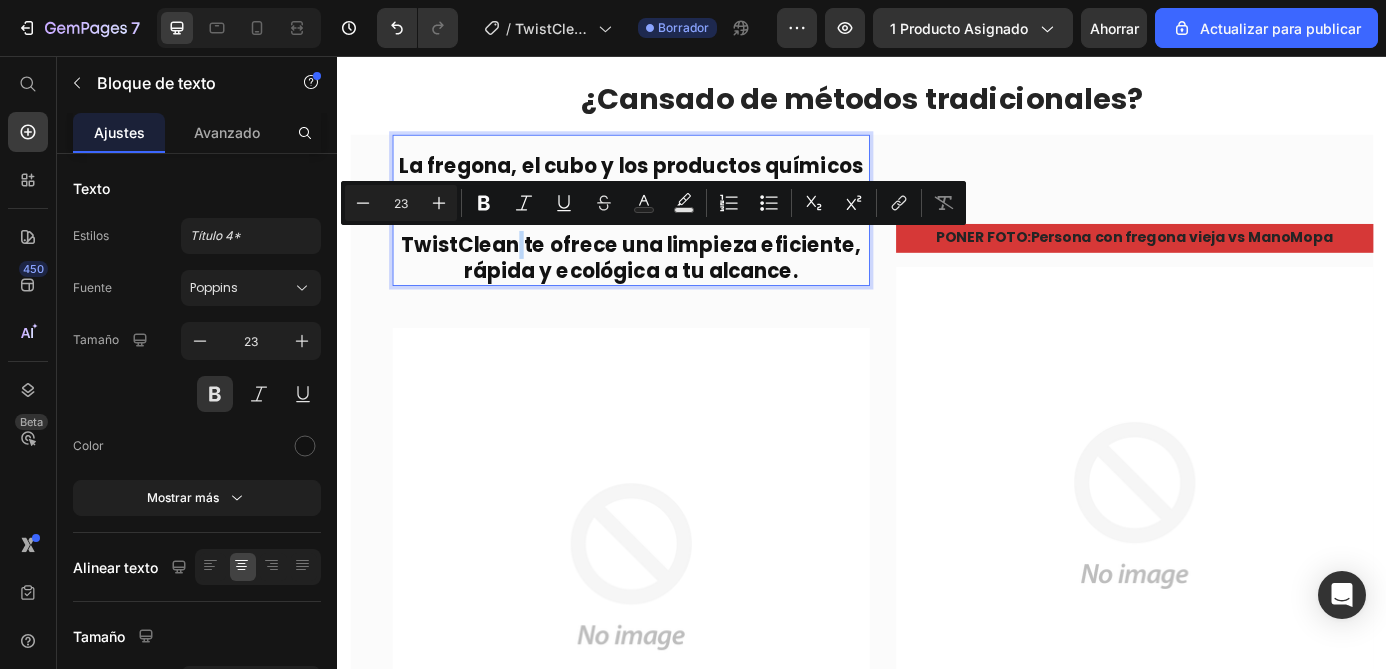 click on "TwistClean te ofrece una limpieza eficiente, rápida y ecológica a tu alcance." at bounding box center (673, 273) 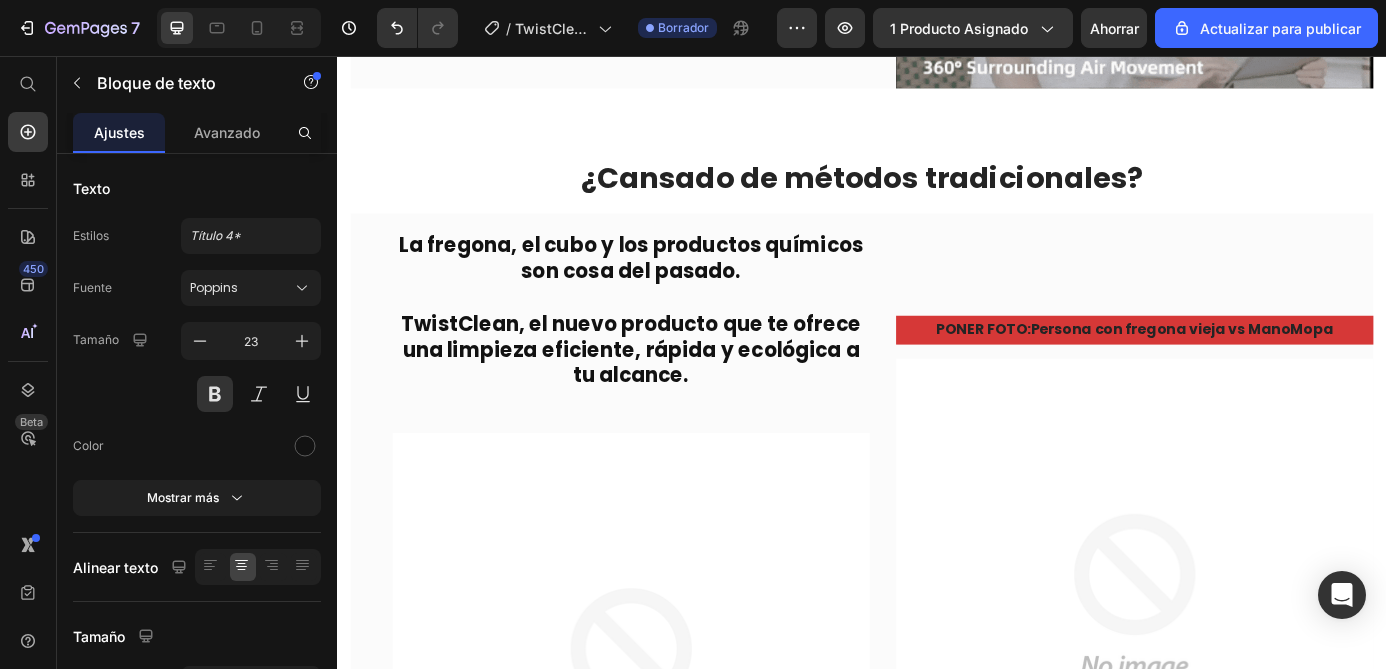 scroll, scrollTop: 1245, scrollLeft: 0, axis: vertical 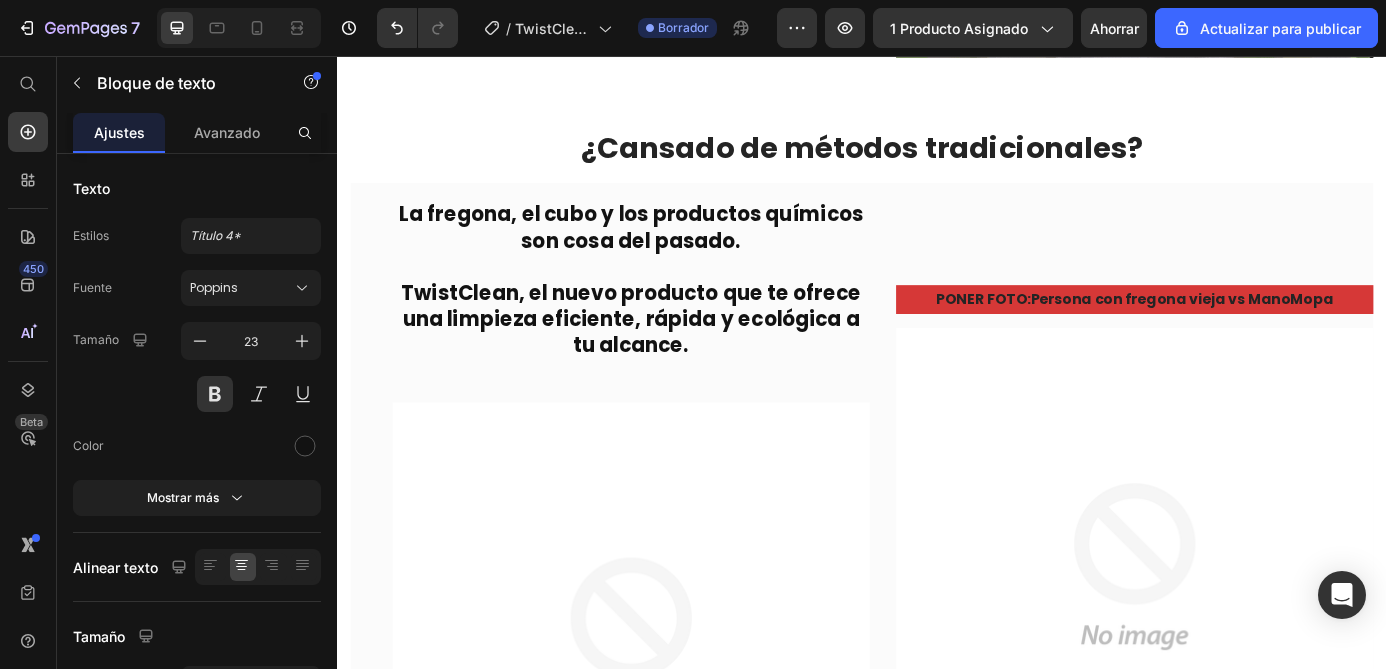 click on "TwistClean, el nuevo producto que te ofrece una limpieza eficiente, rápida y ecológica a tu alcance." at bounding box center [673, 343] 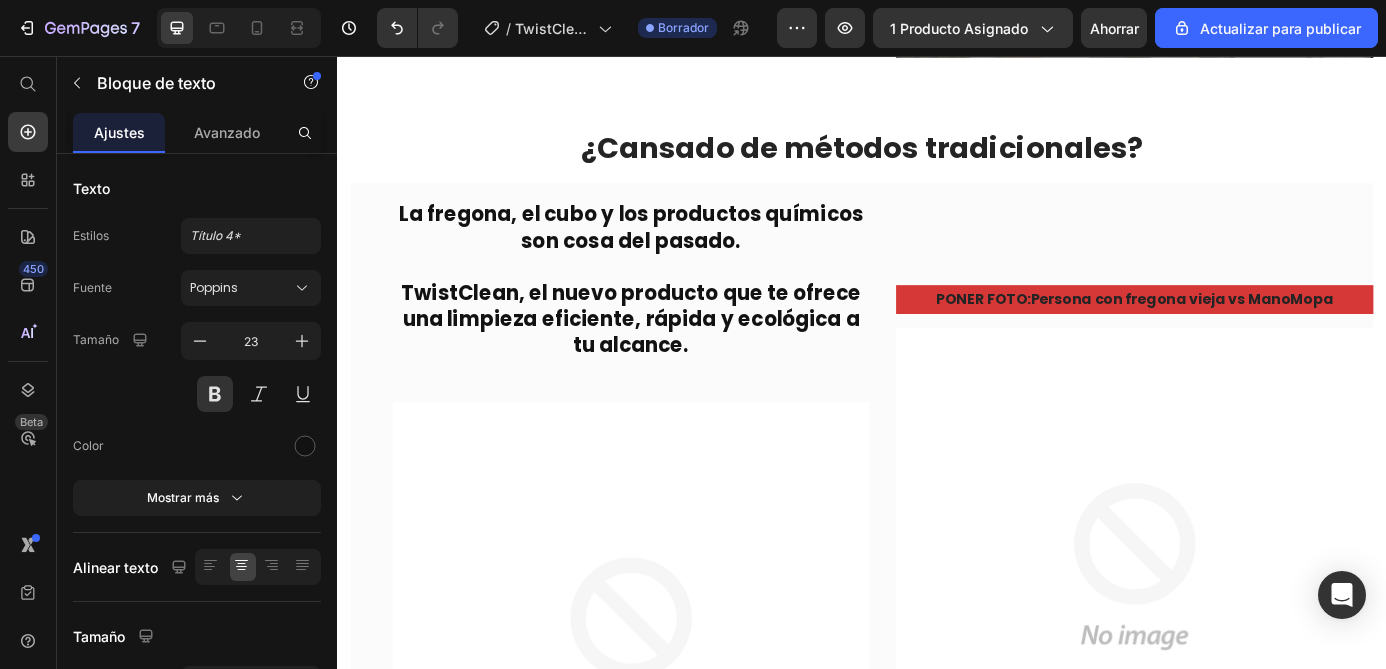 click on "TwistClean, el nuevo producto que te ofrece una limpieza eficiente, rápida y ecológica a tu alcance." at bounding box center (673, 343) 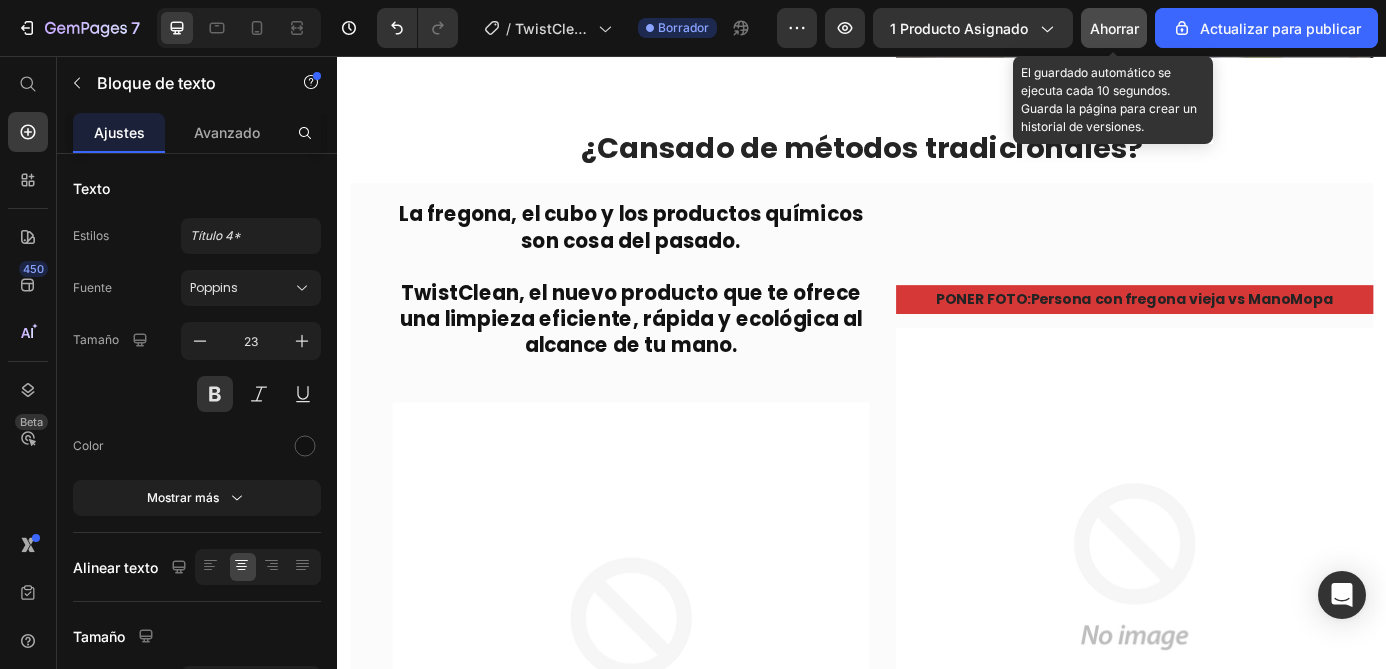 click on "Ahorrar" at bounding box center (1114, 28) 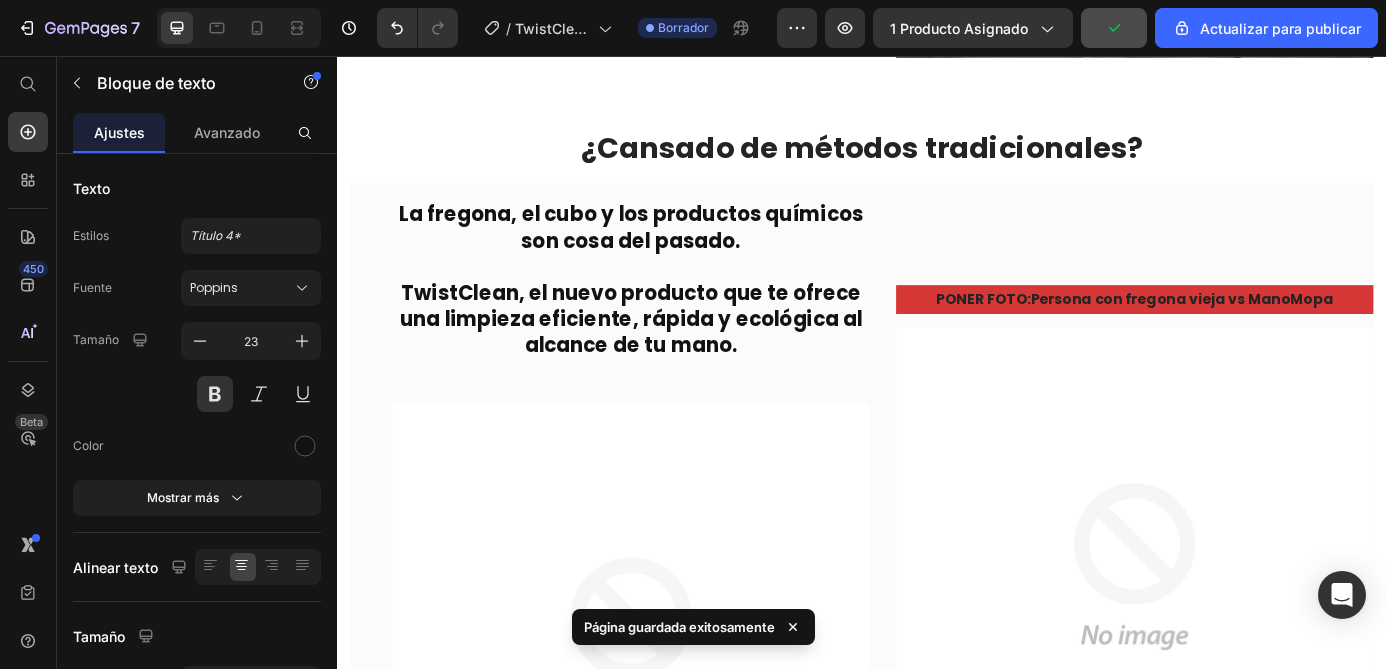 click on "TwistClean, el nuevo producto que te ofrece una limpieza eficiente, rápida y ecológica al alcance de tu mano." at bounding box center [673, 343] 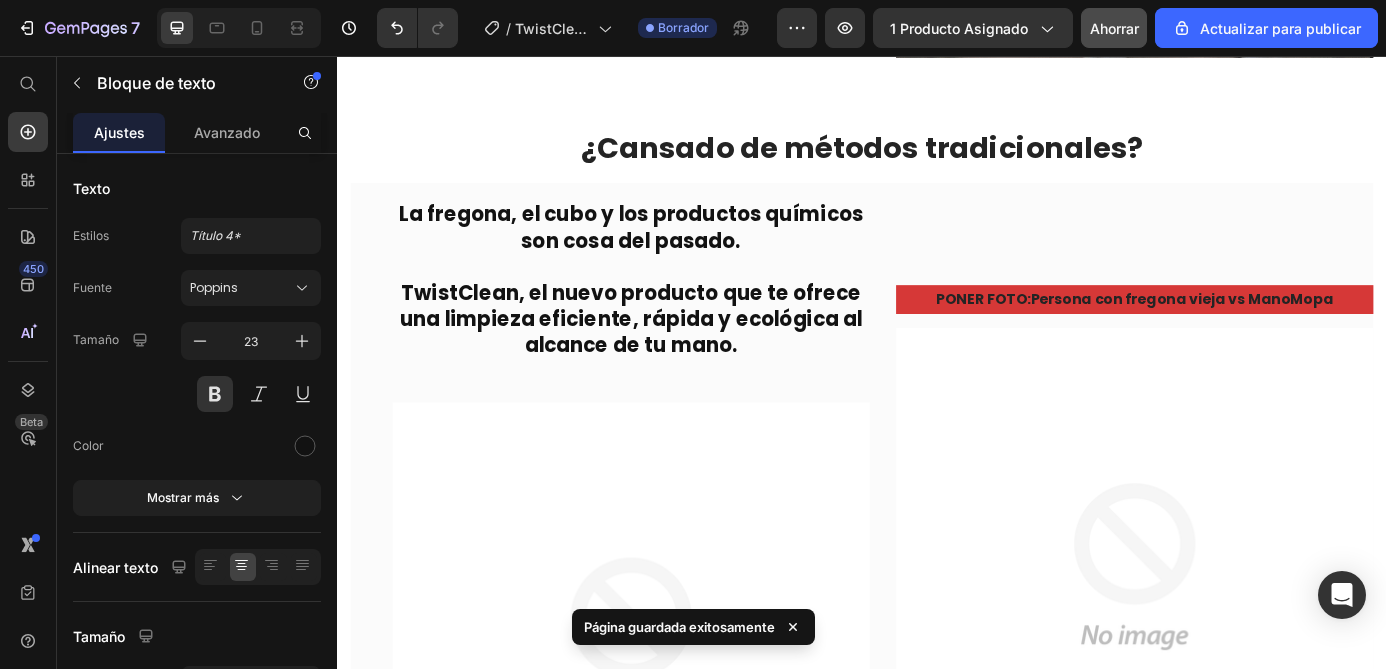 click on "La fregona, el cubo y los productos químicos son cosa del pasado." at bounding box center (673, 253) 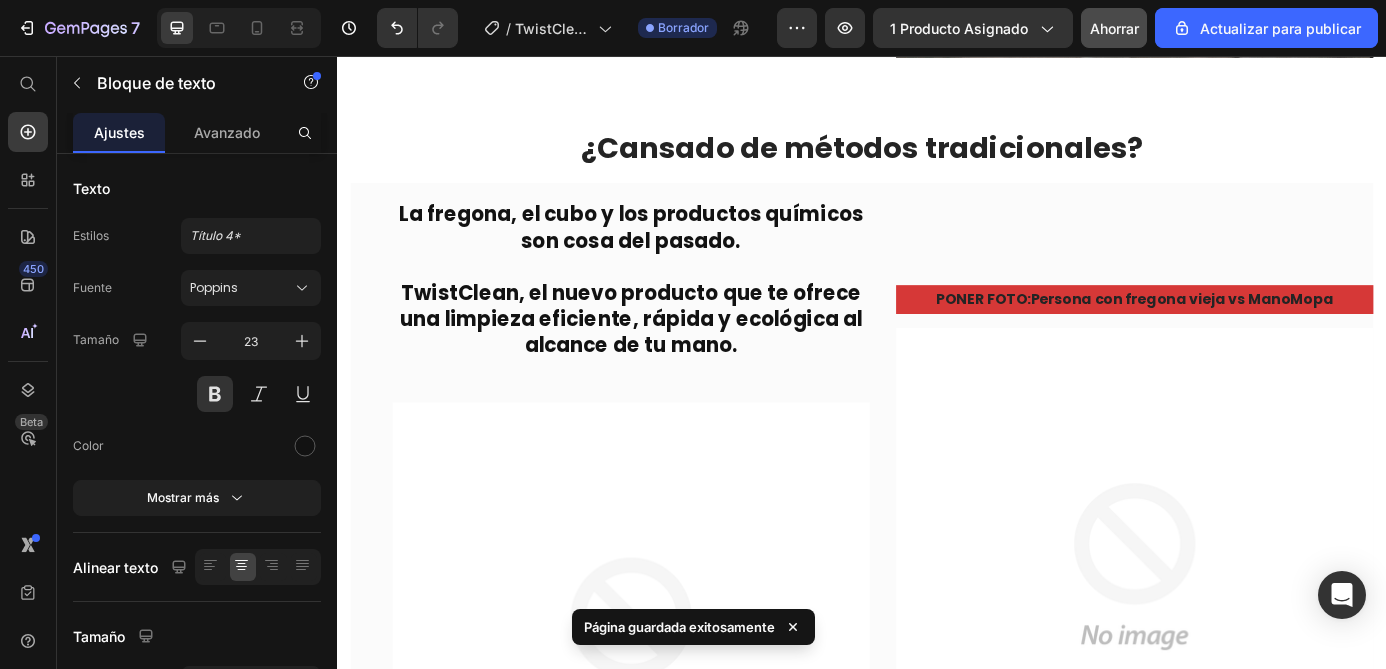 click on "La fregona, el cubo y los productos químicos son cosa del pasado." at bounding box center [673, 253] 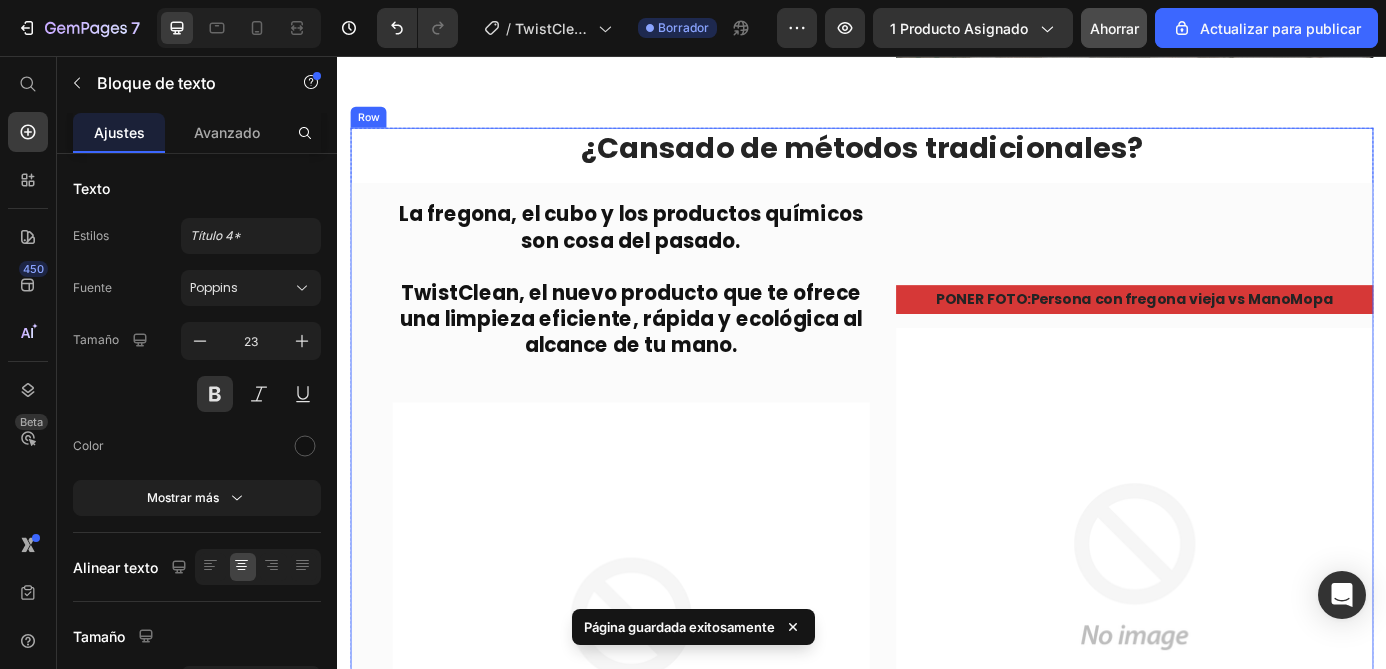 click on "PONER FOTO :  Persona con fregona vieja vs ManoMopa Text Block Image" at bounding box center [1249, 615] 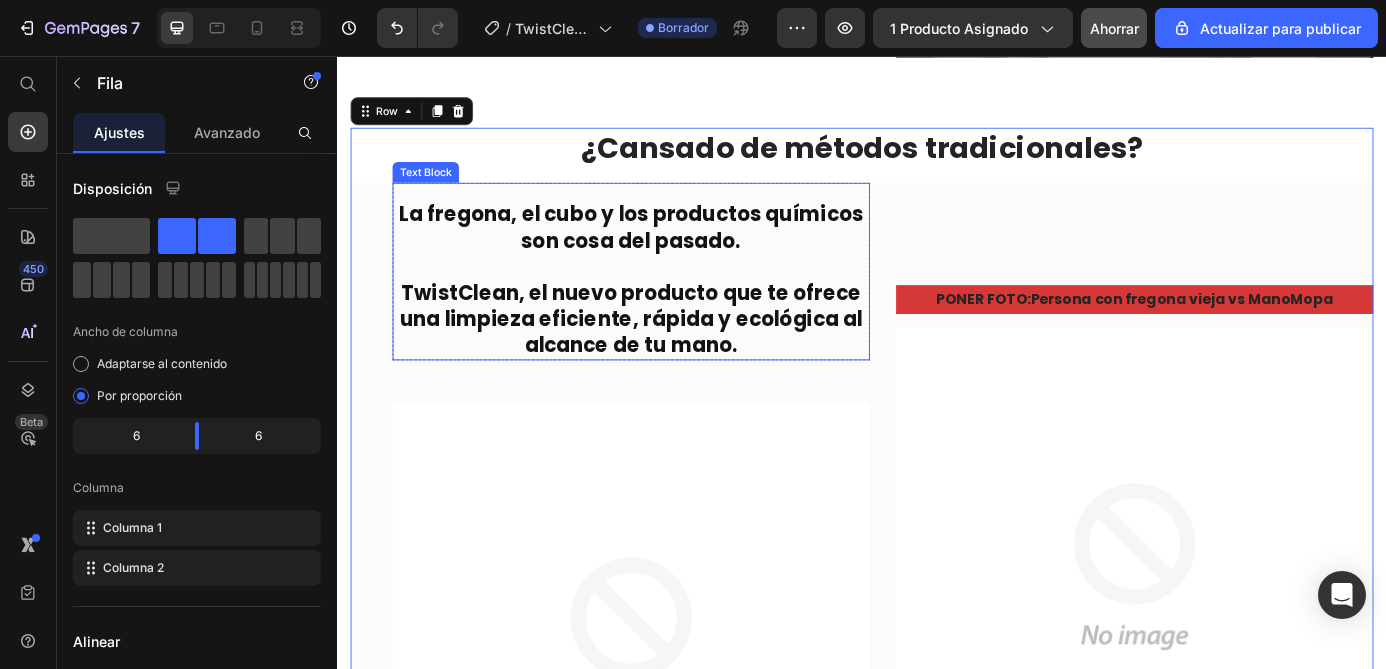 click on "La fregona, el cubo y los productos químicos son cosa del pasado. TwistClean, el nuevo producto que te ofrece una limpieza eficiente, rápida y ecológica al alcance de tu mano. Text Block" at bounding box center (673, 302) 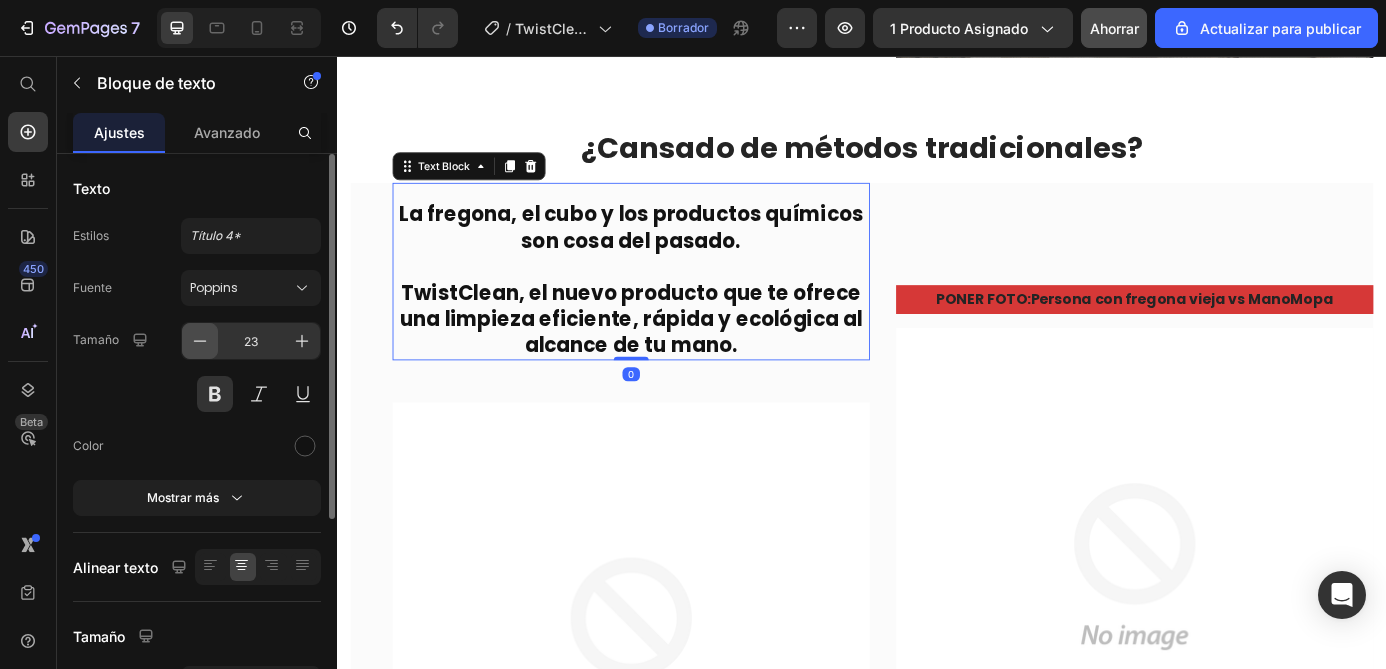 click 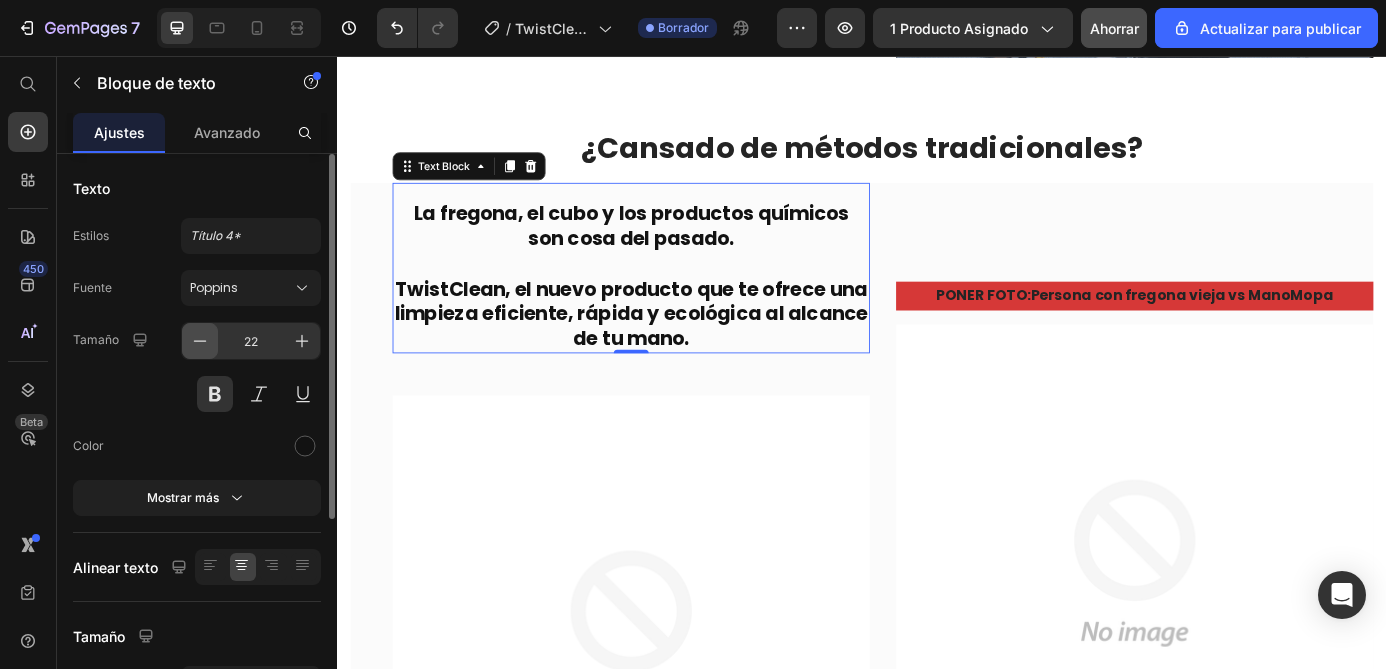 click 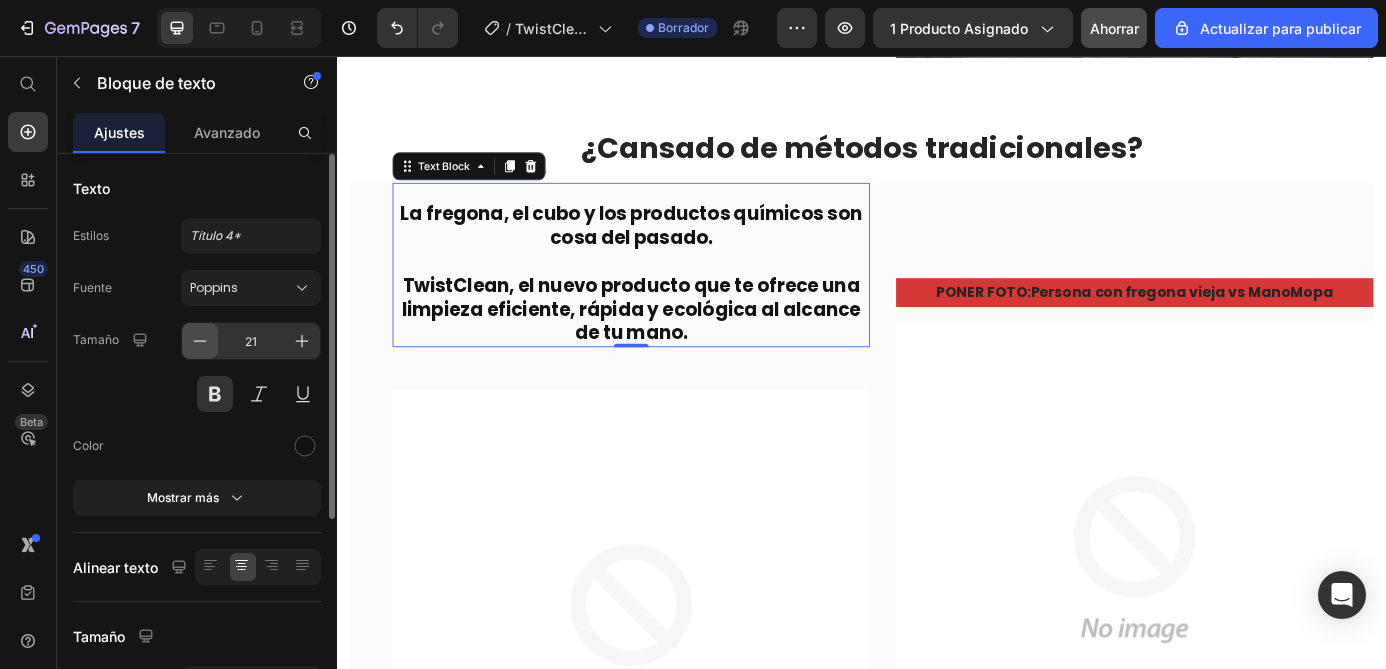 click 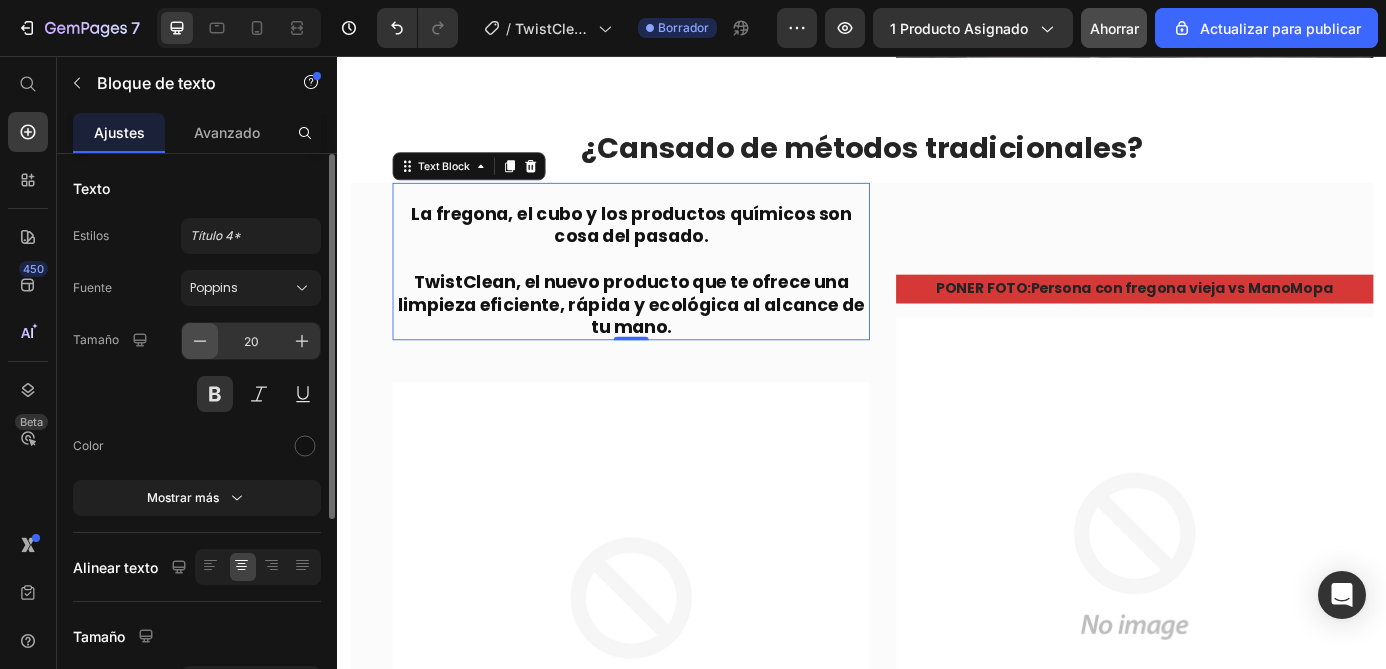 click 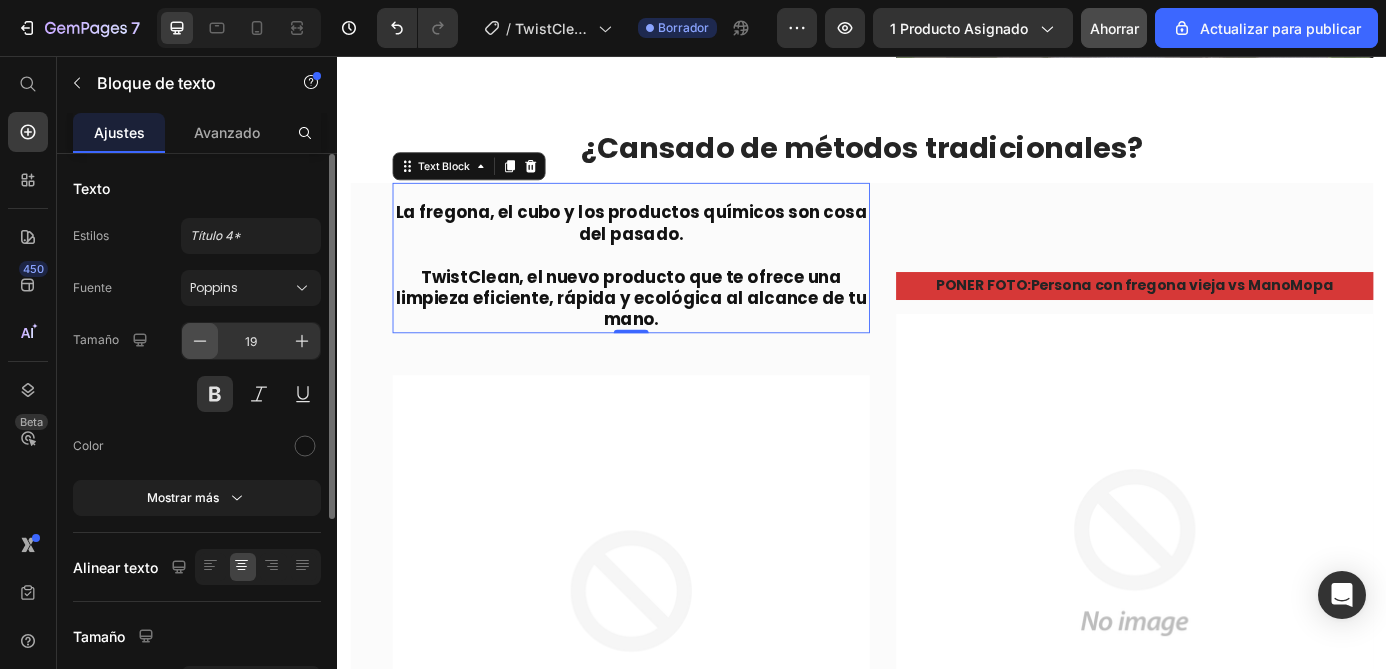 click 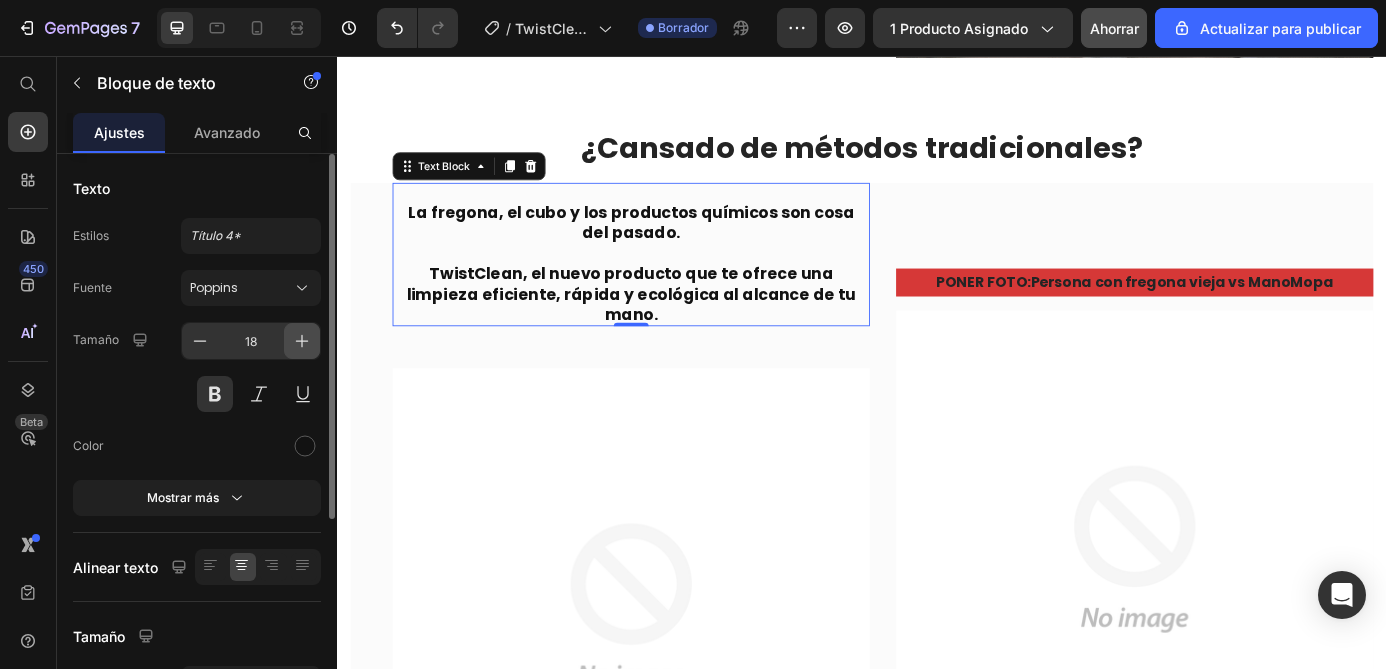 click at bounding box center [302, 341] 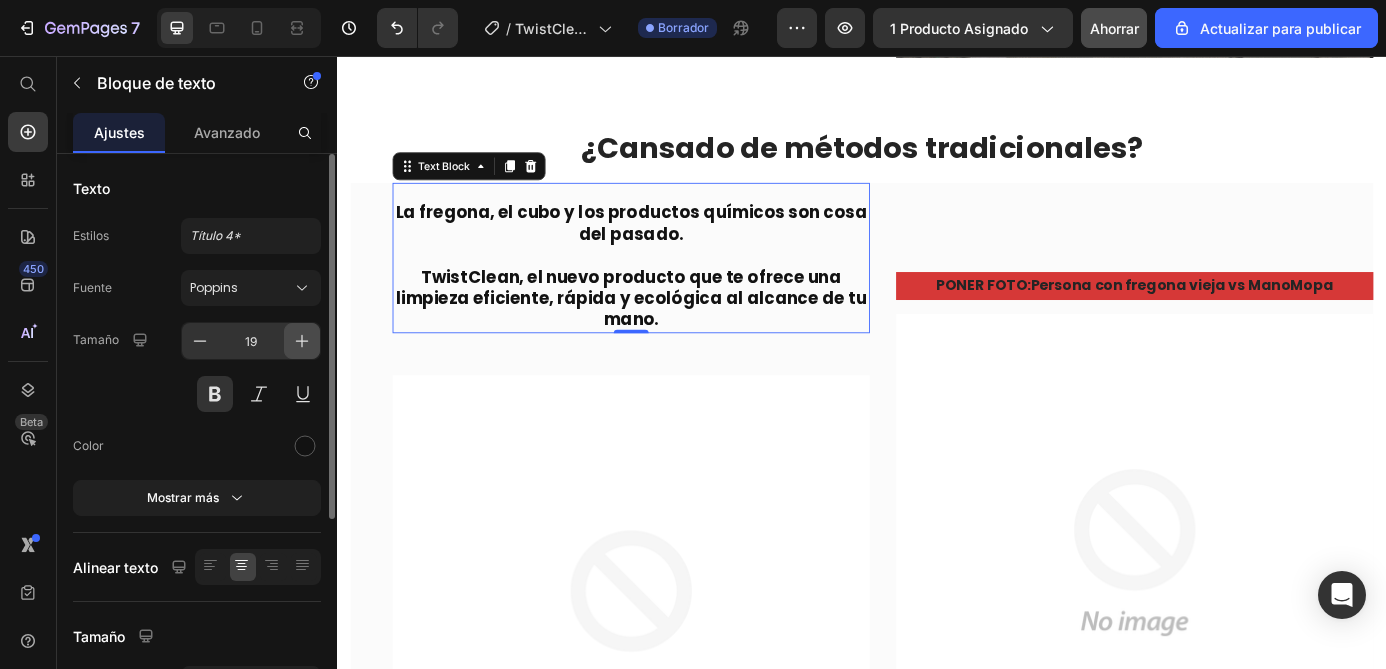 click at bounding box center [302, 341] 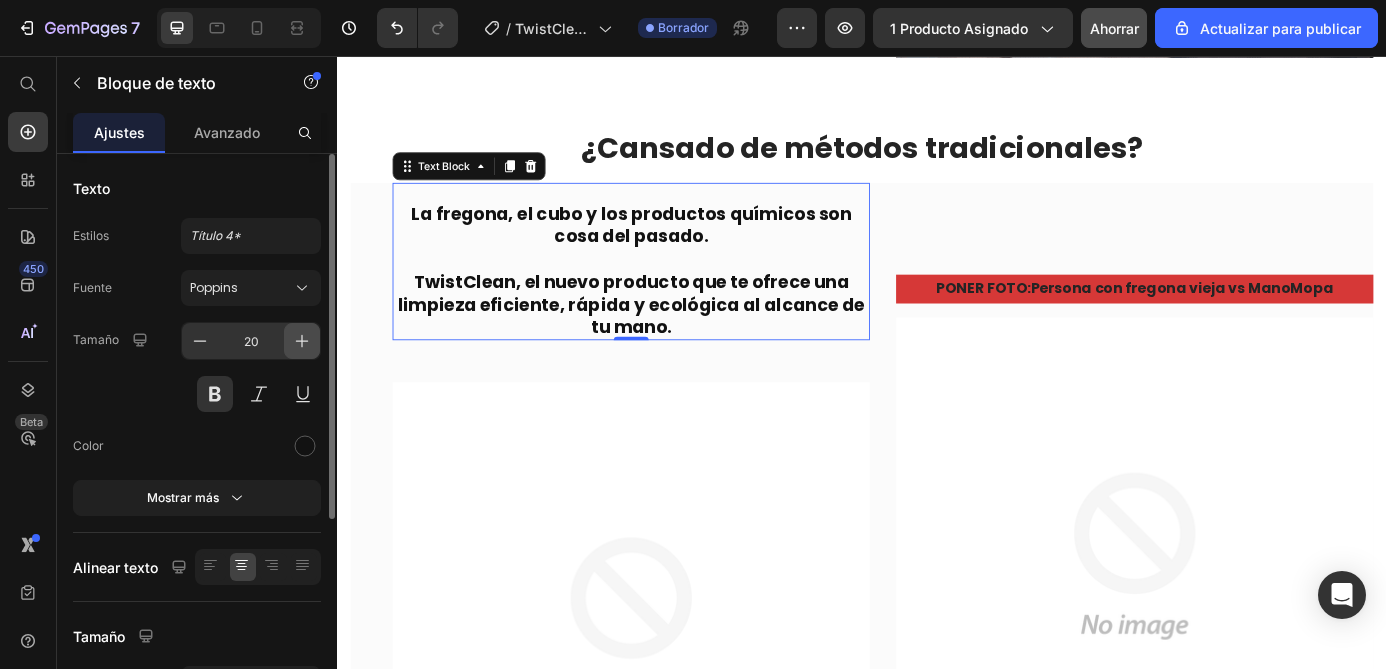 click at bounding box center [302, 341] 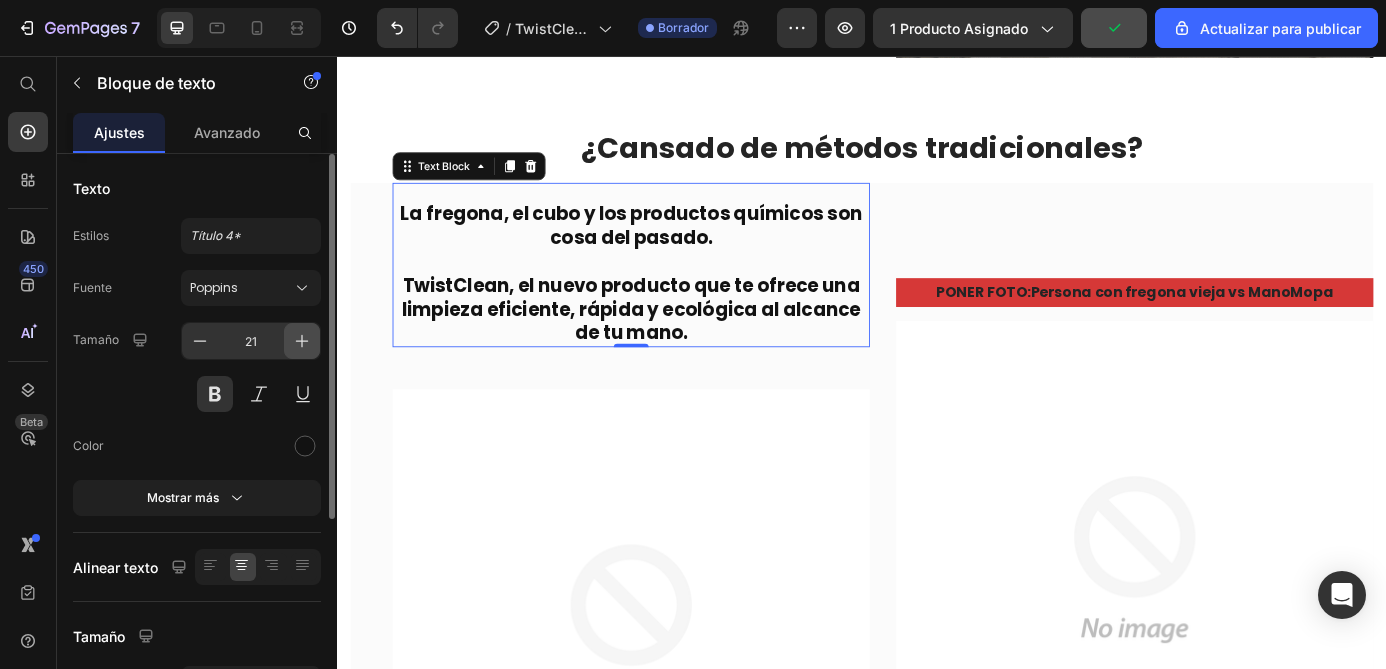 click at bounding box center [302, 341] 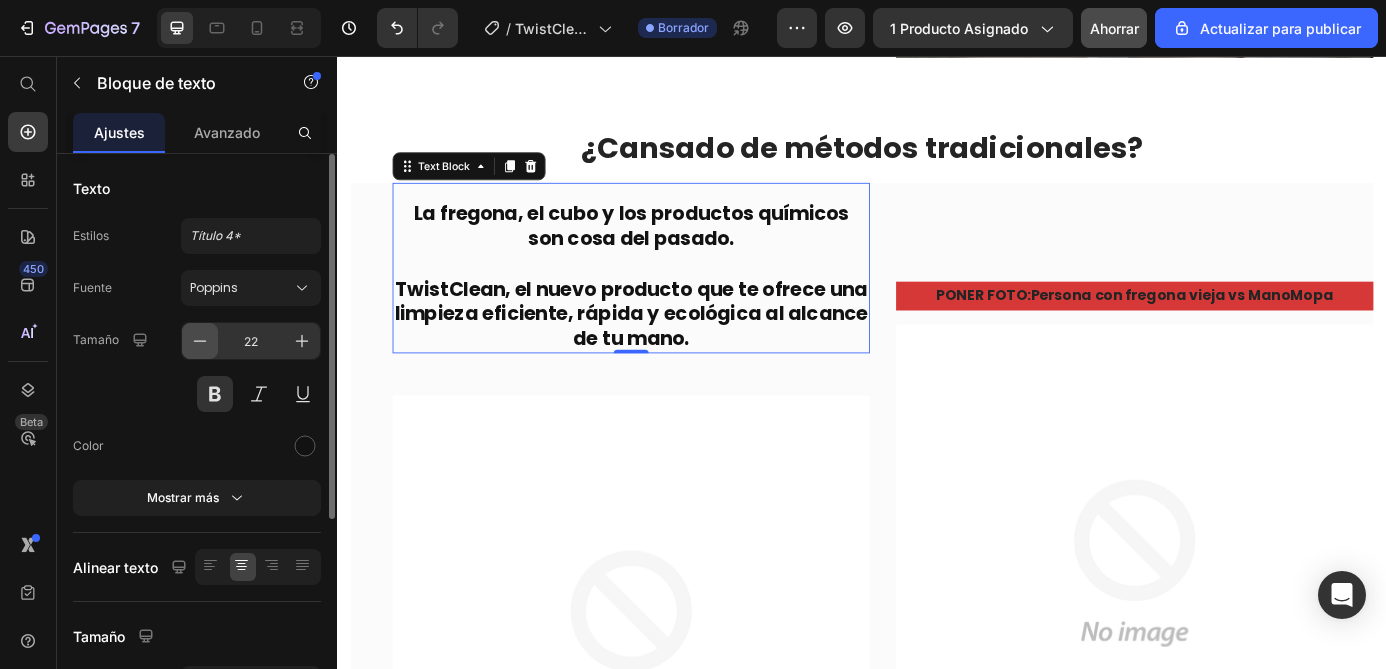 click at bounding box center (200, 341) 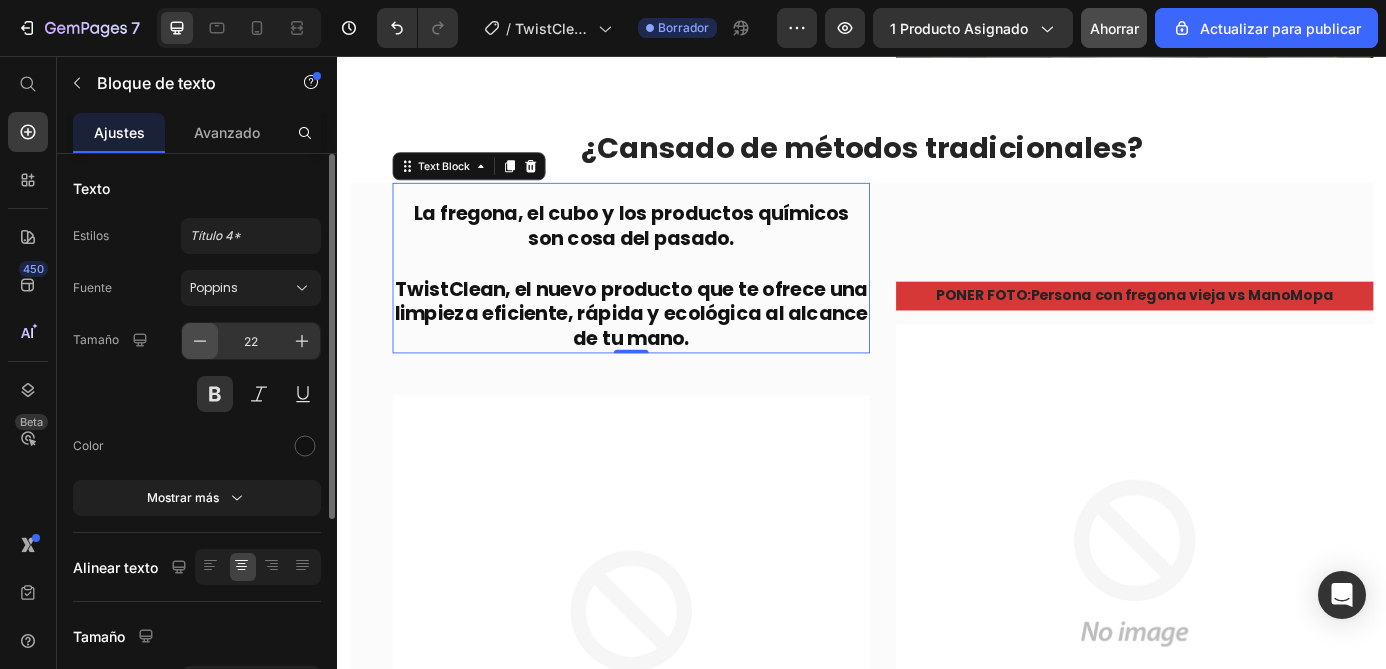 type on "21" 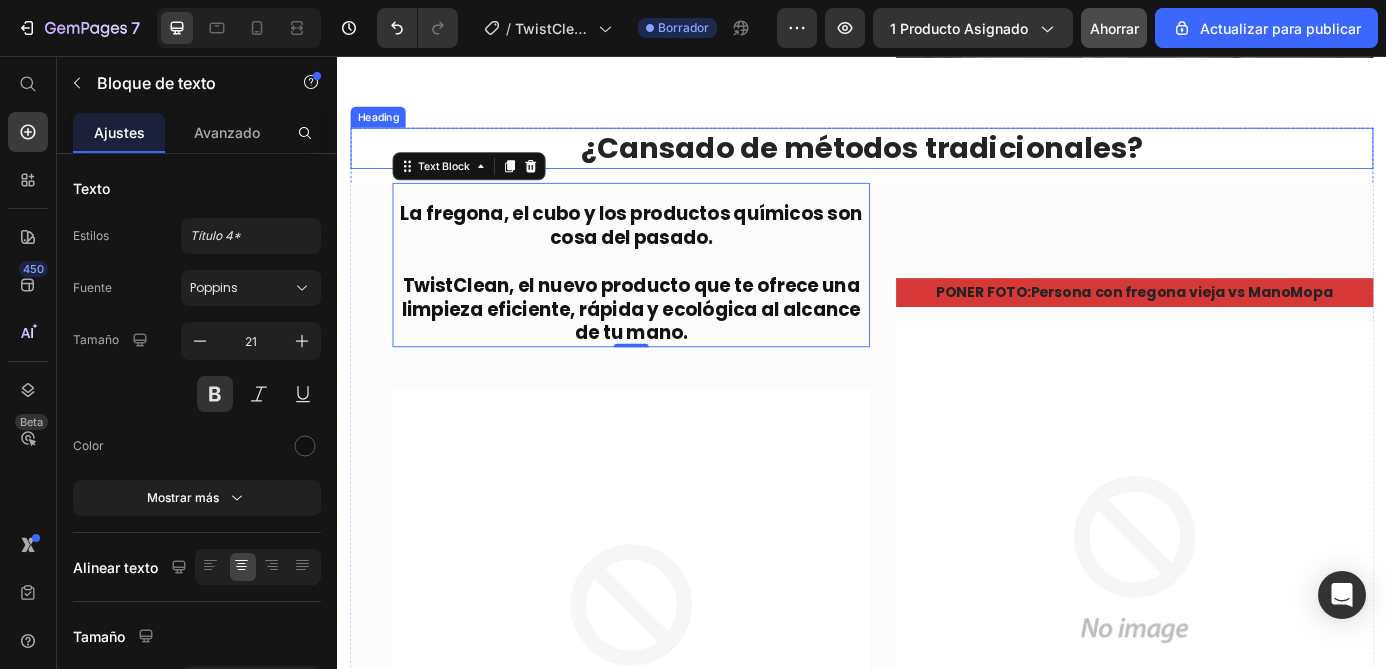 click on "¿Cansado de métodos tradicionales?" at bounding box center (937, 160) 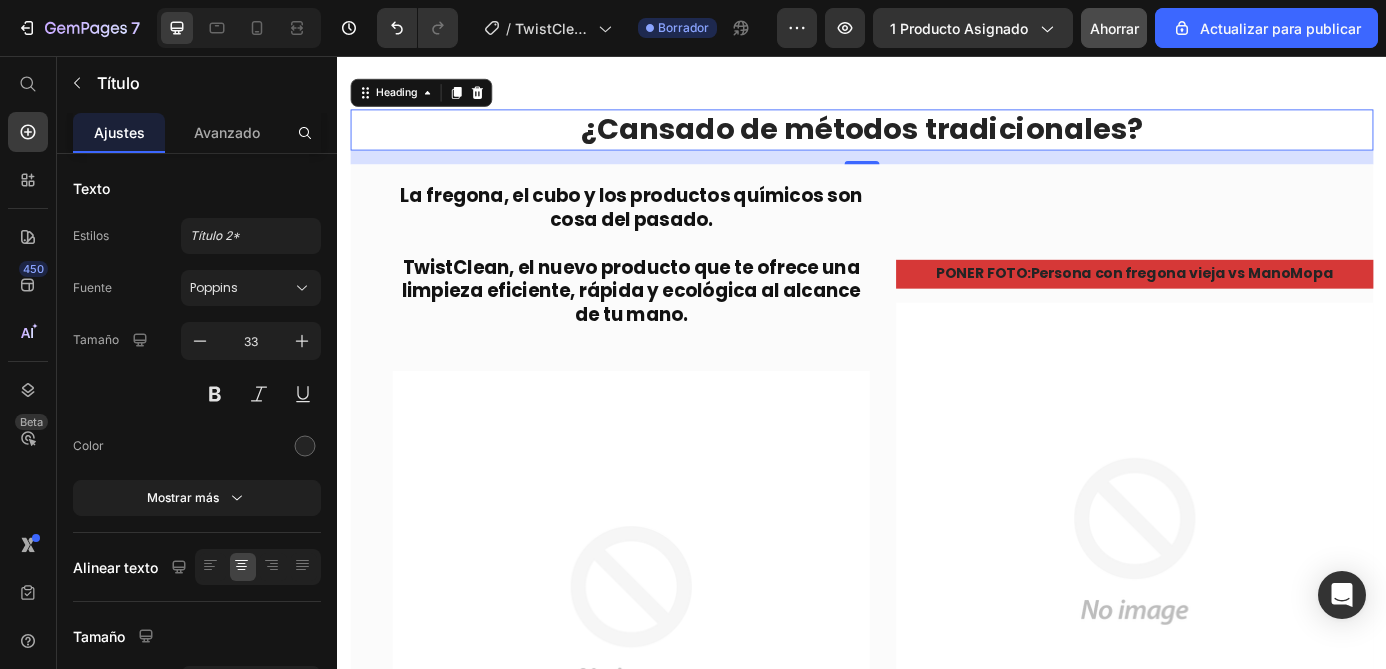 scroll, scrollTop: 979, scrollLeft: 0, axis: vertical 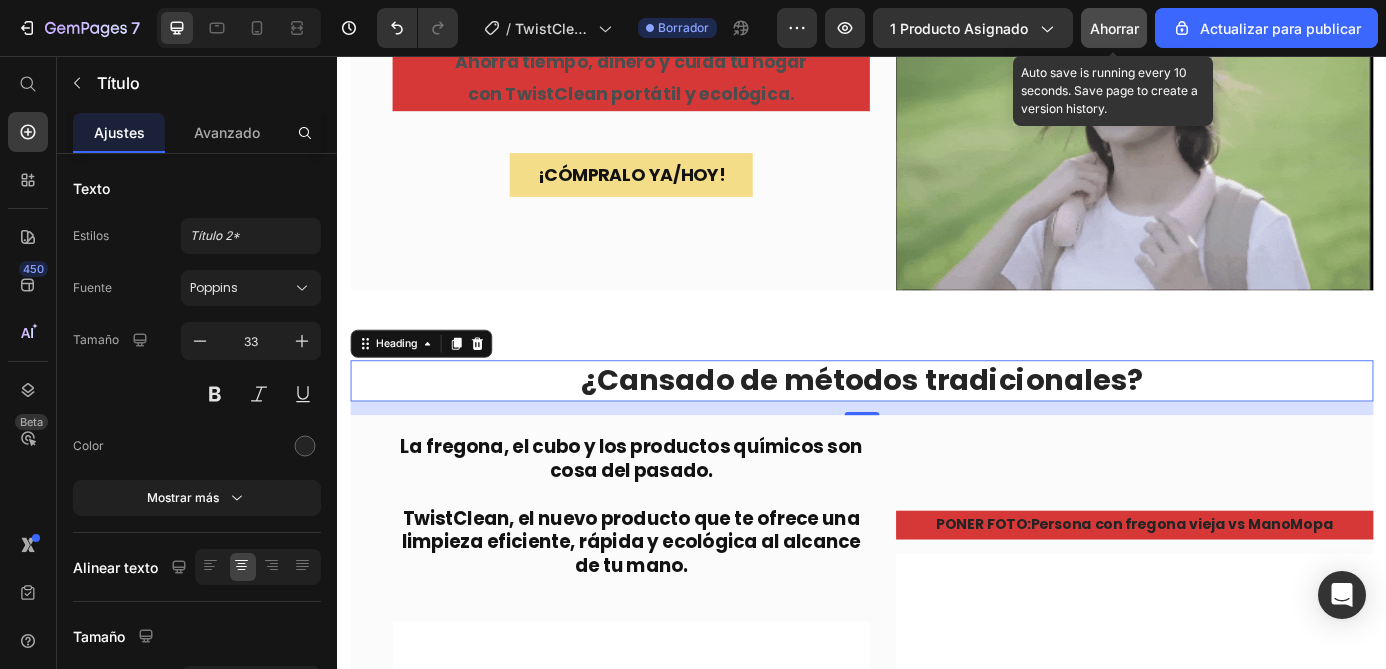 click on "Ahorrar" at bounding box center (1114, 28) 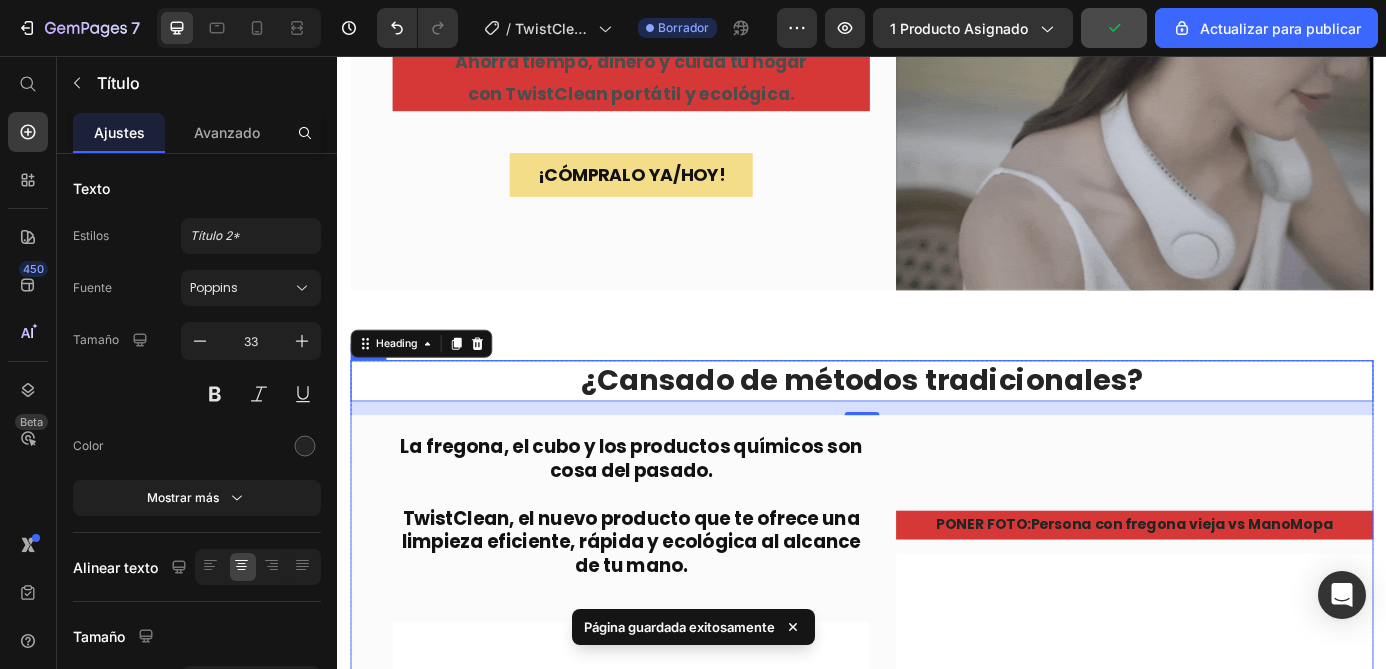 click on "La fregona, el cubo y los productos químicos son cosa del pasado. TwistClean, el nuevo producto que te ofrece una limpieza eficiente, rápida y ecológica al alcance de tu mano. Text Block Row Image Row Row Row PONER FOTO :  Persona con fregona vieja vs ManoMopa Text Block Image Row" at bounding box center [937, 874] 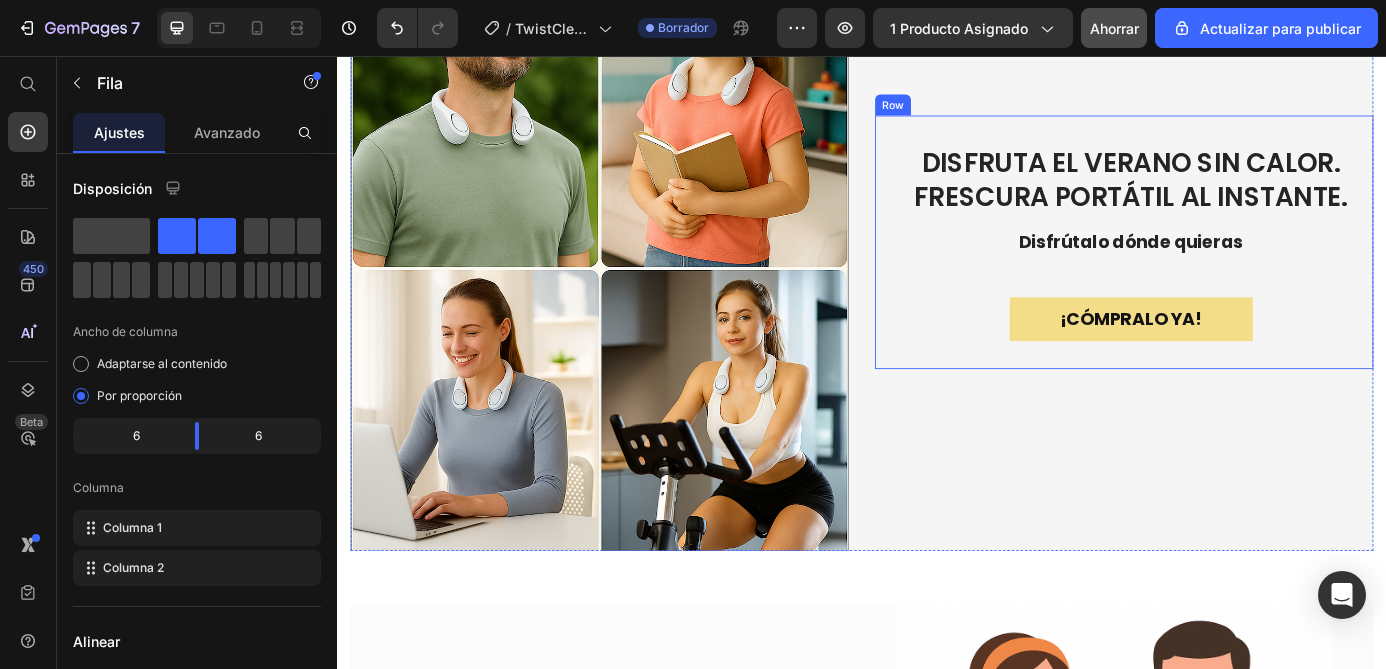 scroll, scrollTop: 2876, scrollLeft: 0, axis: vertical 